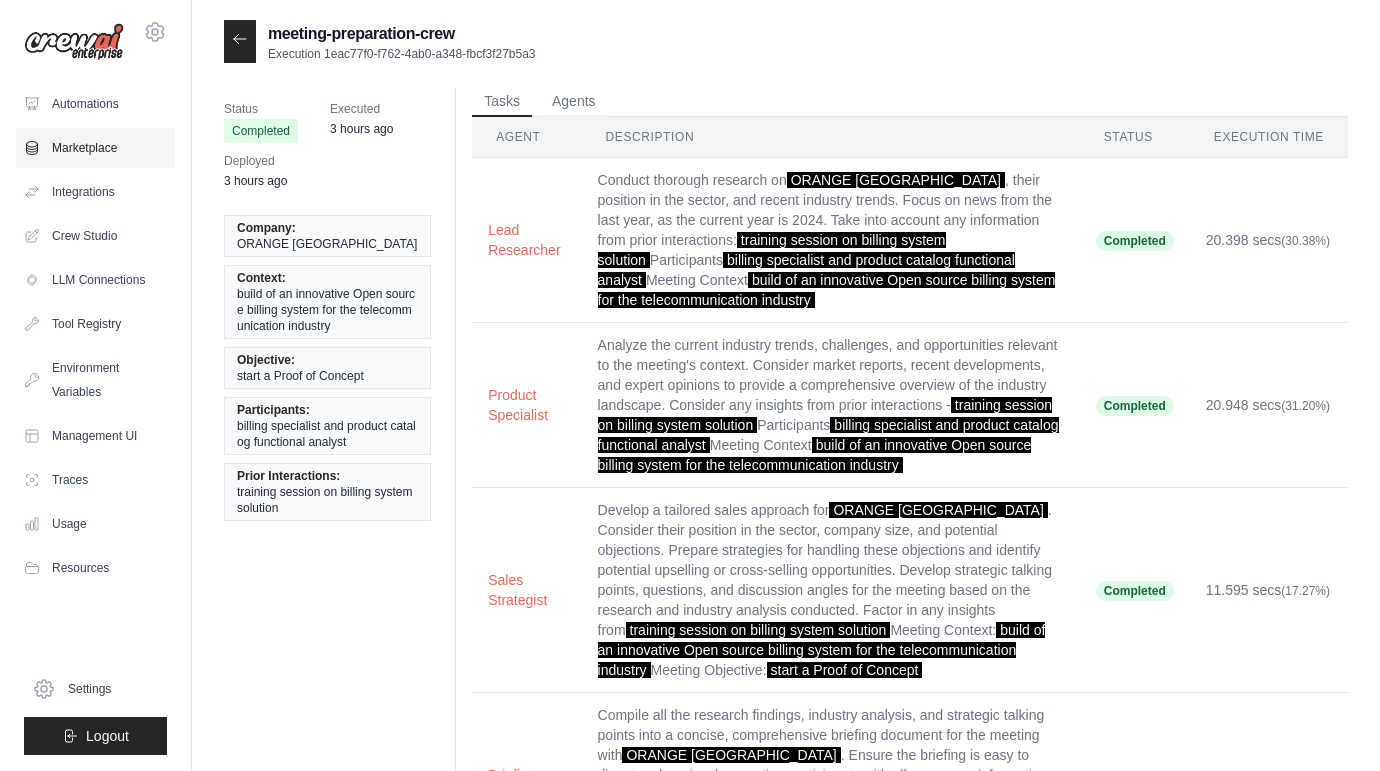 scroll, scrollTop: 0, scrollLeft: 0, axis: both 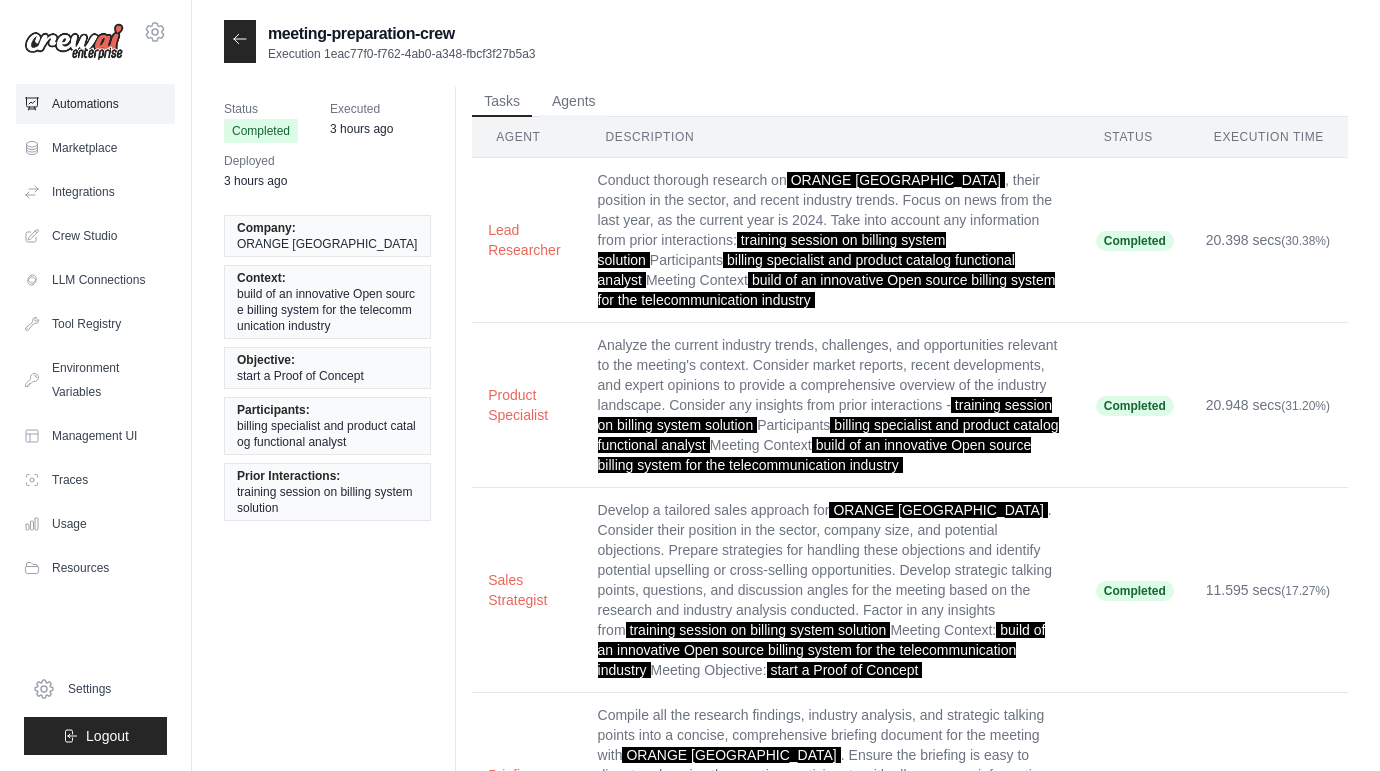 click on "Automations" at bounding box center [95, 104] 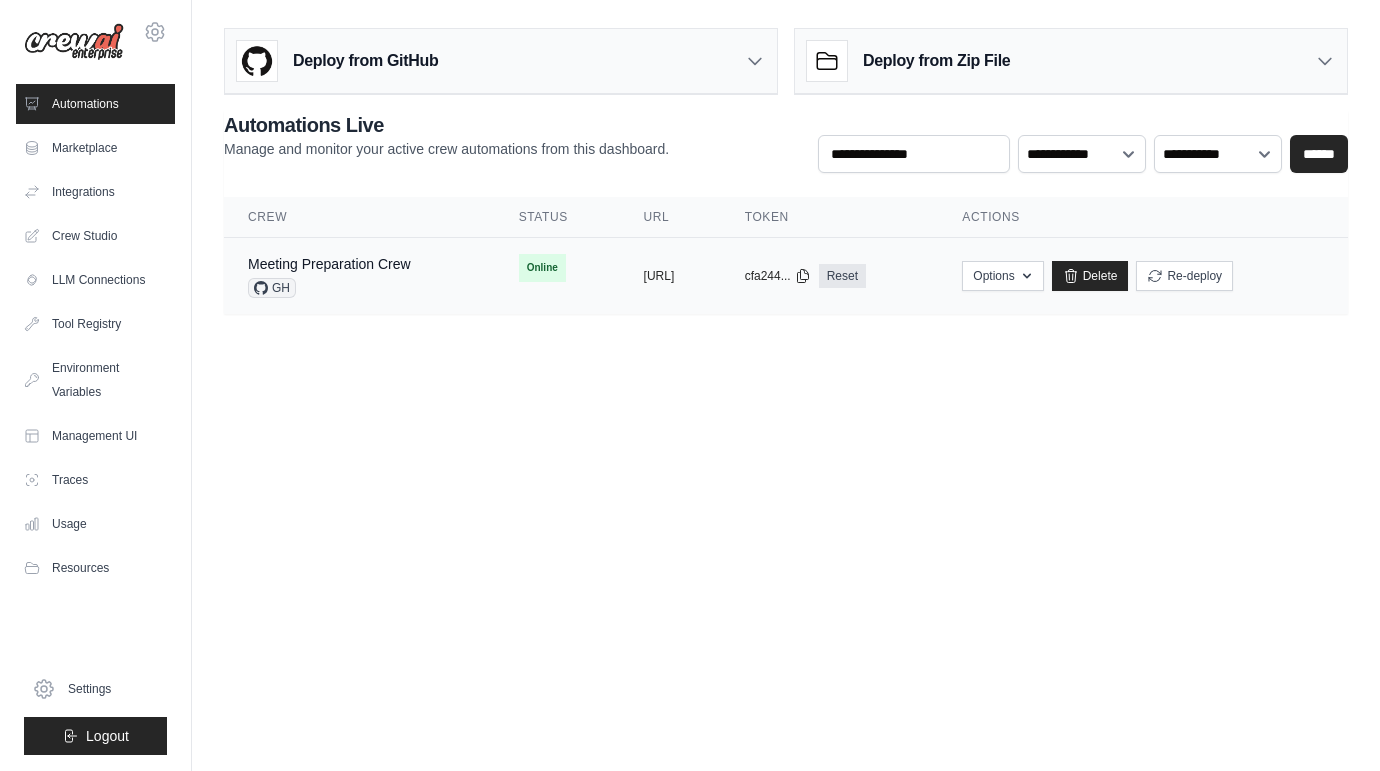 click on "Meeting Preparation Crew
GH" at bounding box center [329, 276] 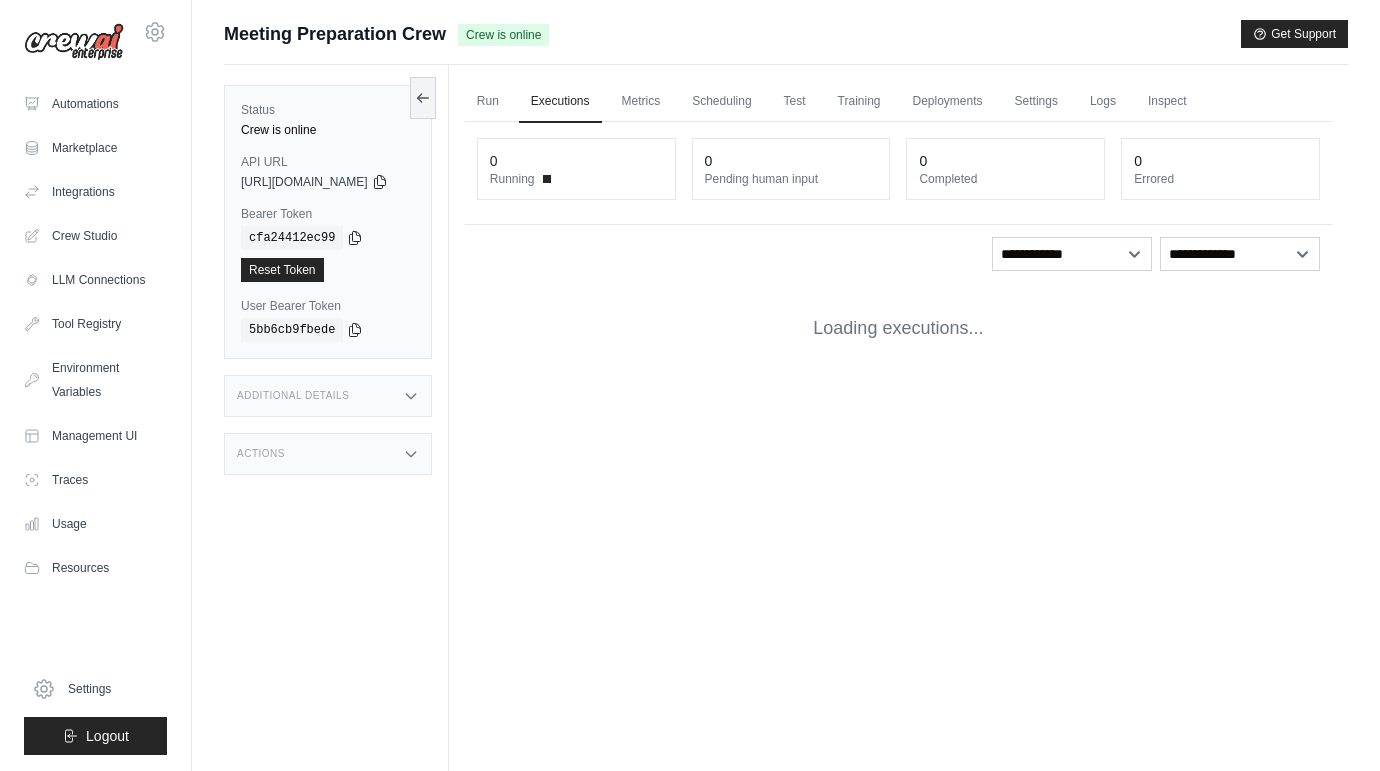 scroll, scrollTop: 0, scrollLeft: 0, axis: both 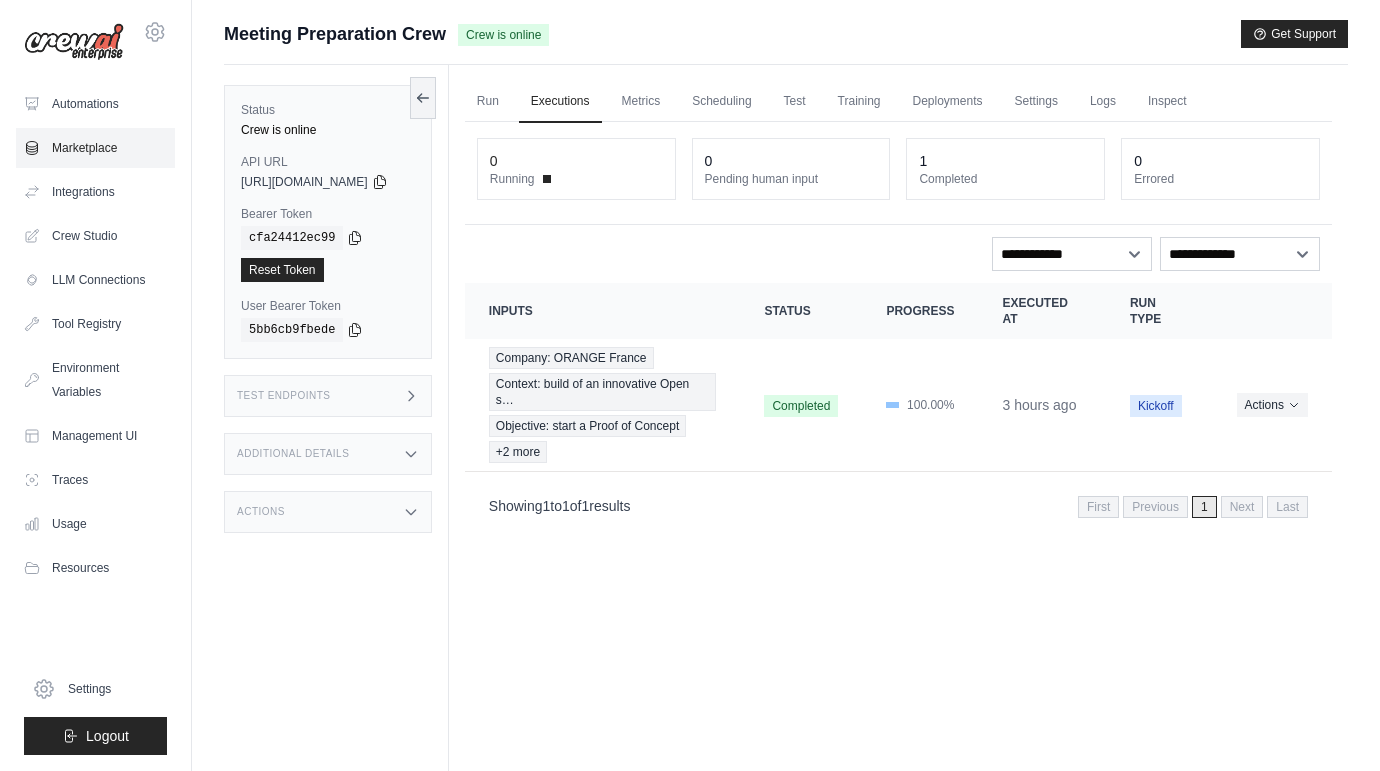 click on "Marketplace" at bounding box center [95, 148] 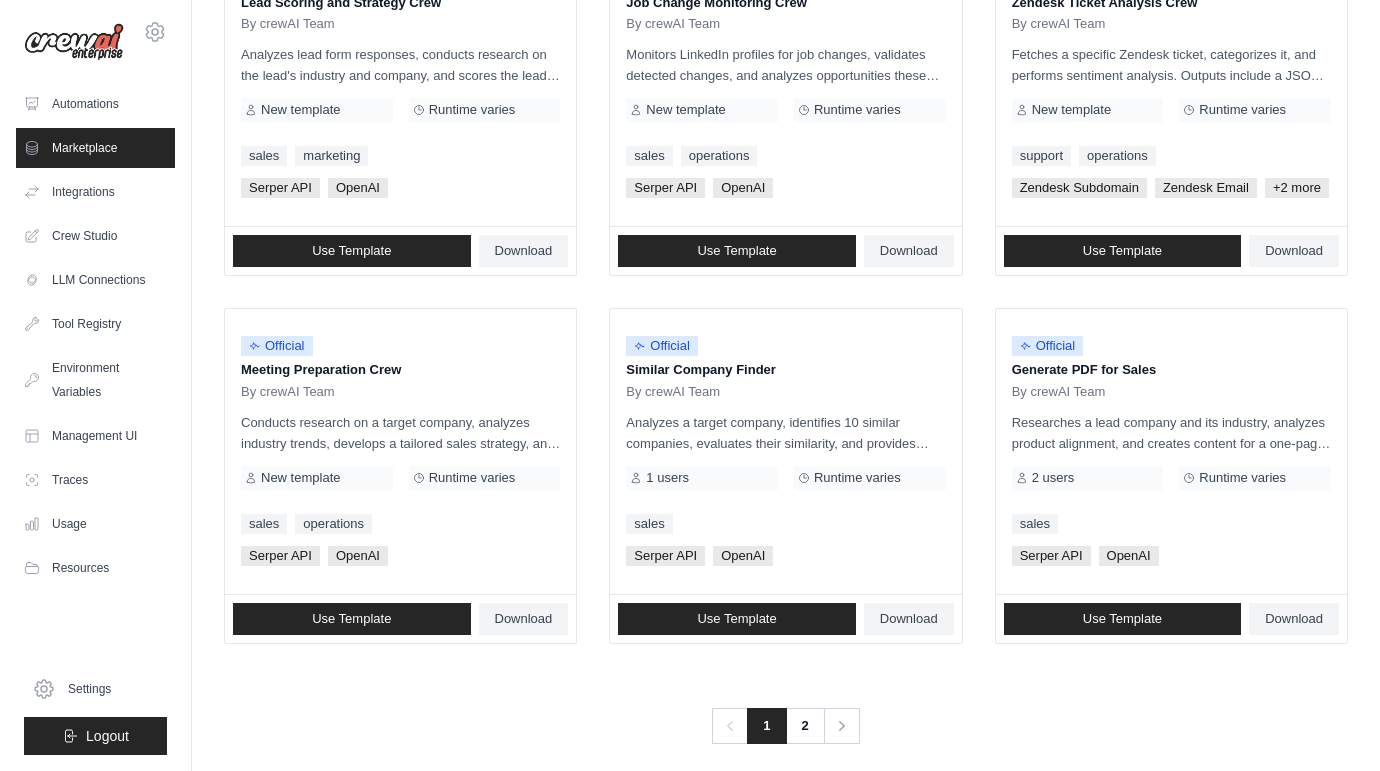 scroll, scrollTop: 1069, scrollLeft: 0, axis: vertical 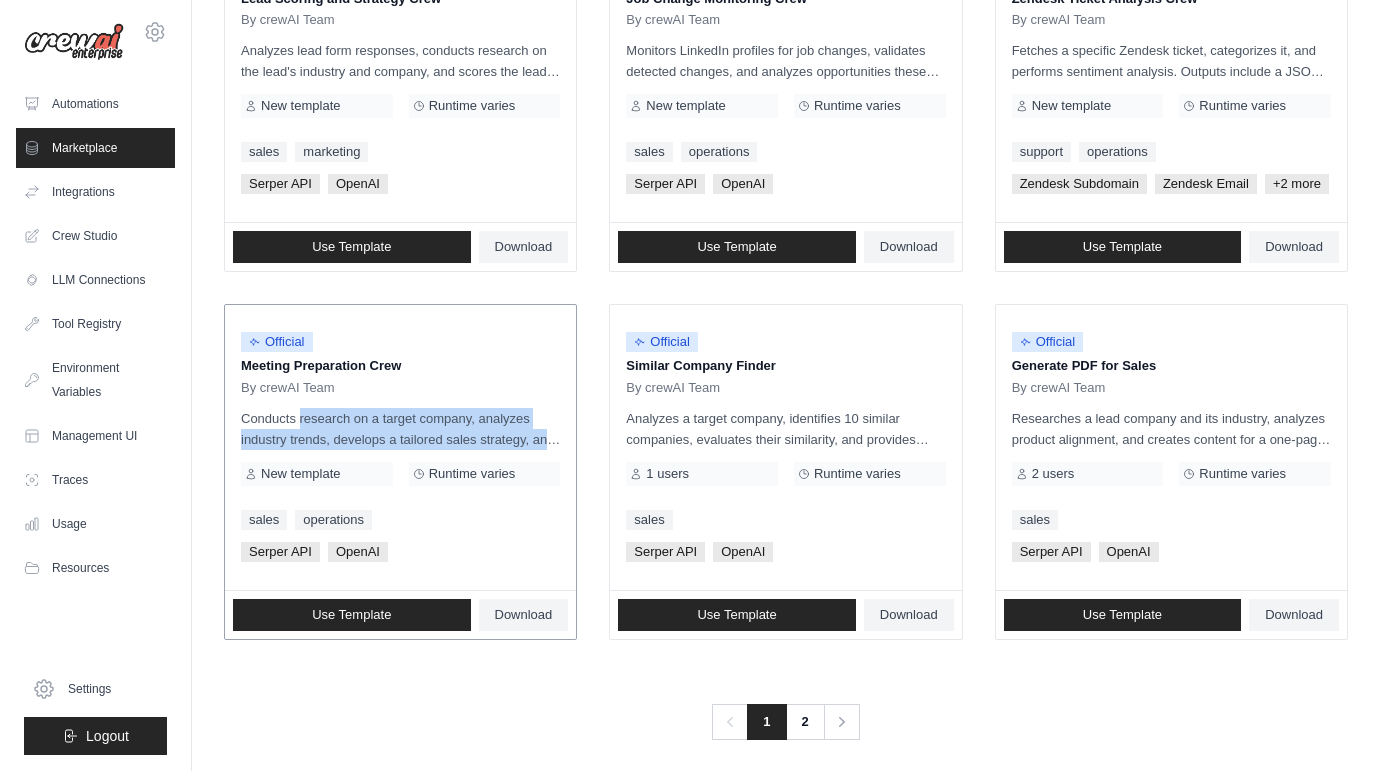drag, startPoint x: 286, startPoint y: 414, endPoint x: 540, endPoint y: 439, distance: 255.22736 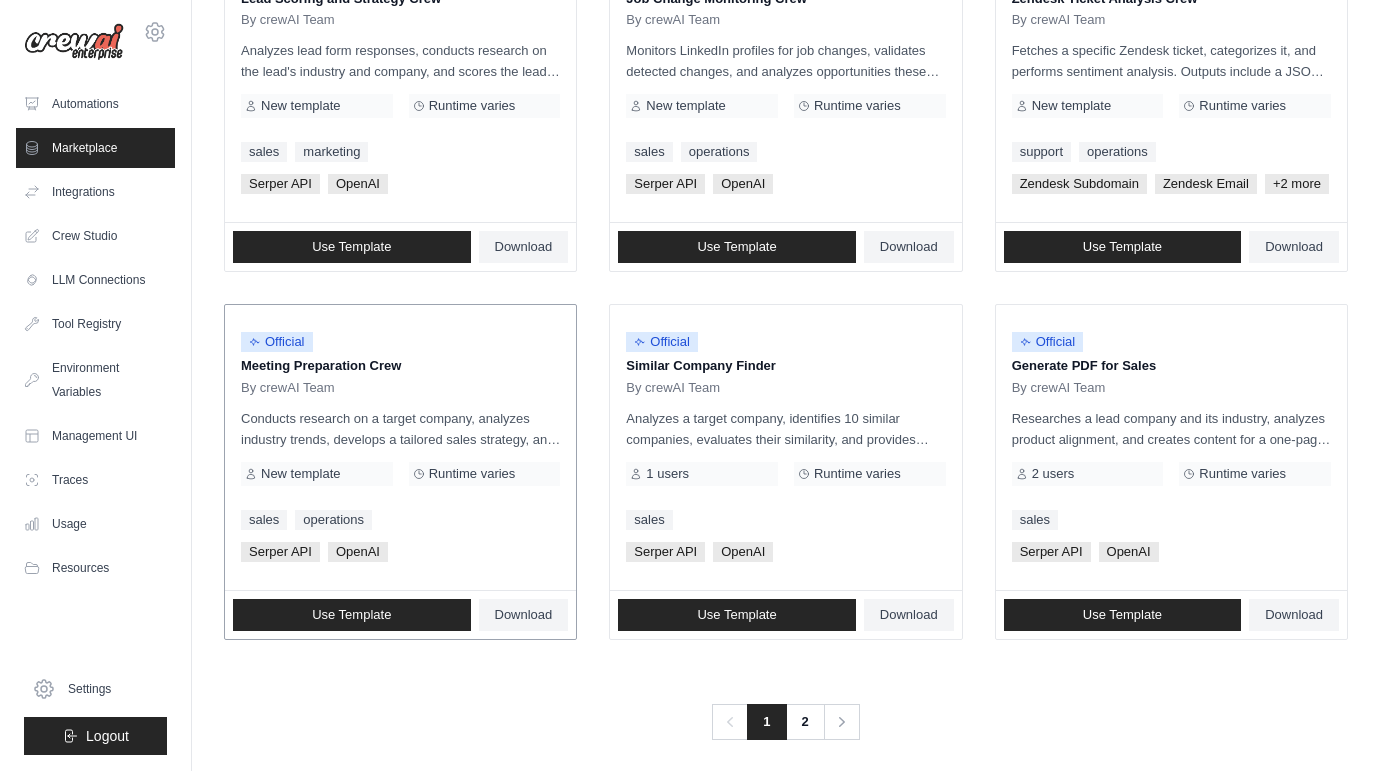 click on "Conducts research on a target company, analyzes industry trends, develops a tailored sales strategy, and compiles a detailed meeting briefing. Outputs include a research report, industry analysis, sales strategy, and a comprehensive briefing document, ensuring participants are well-prepared for effective engagement." at bounding box center (400, 429) 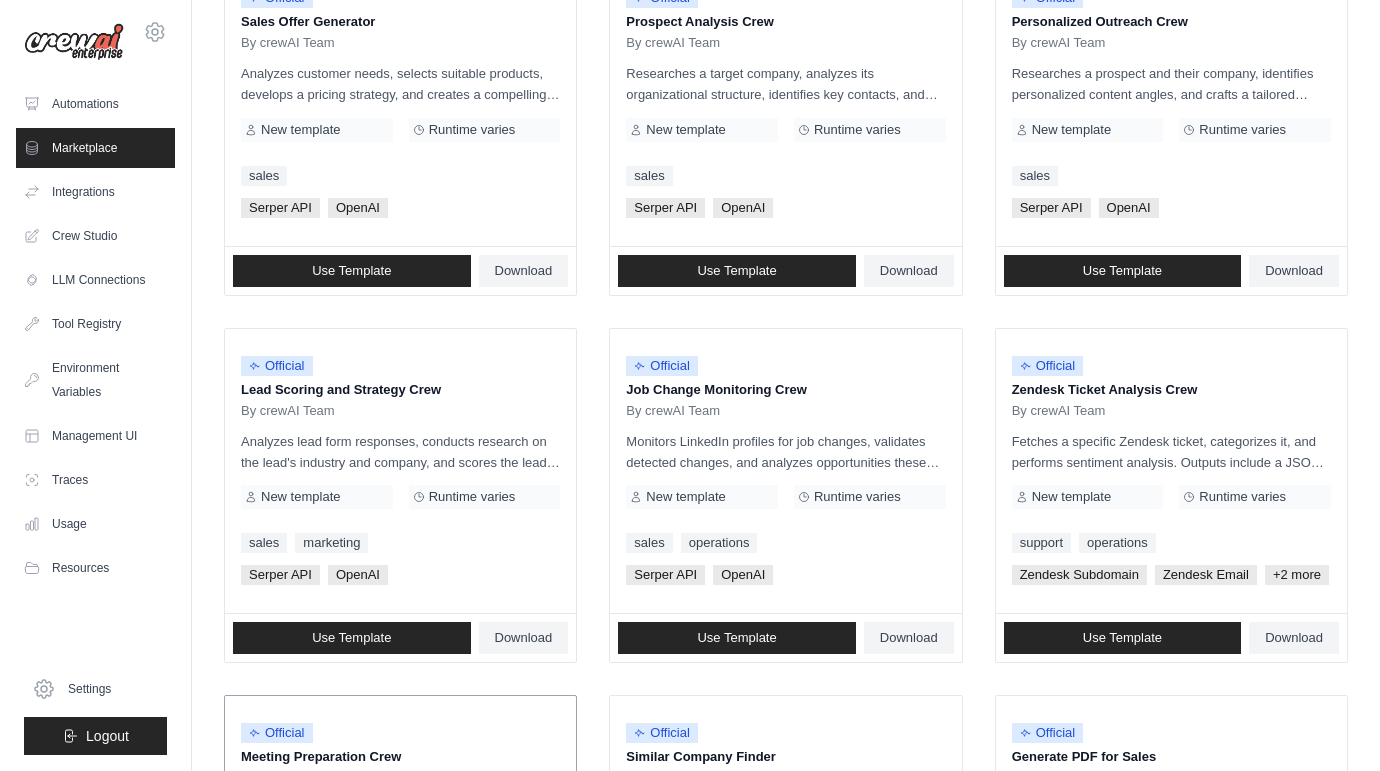 scroll, scrollTop: 522, scrollLeft: 0, axis: vertical 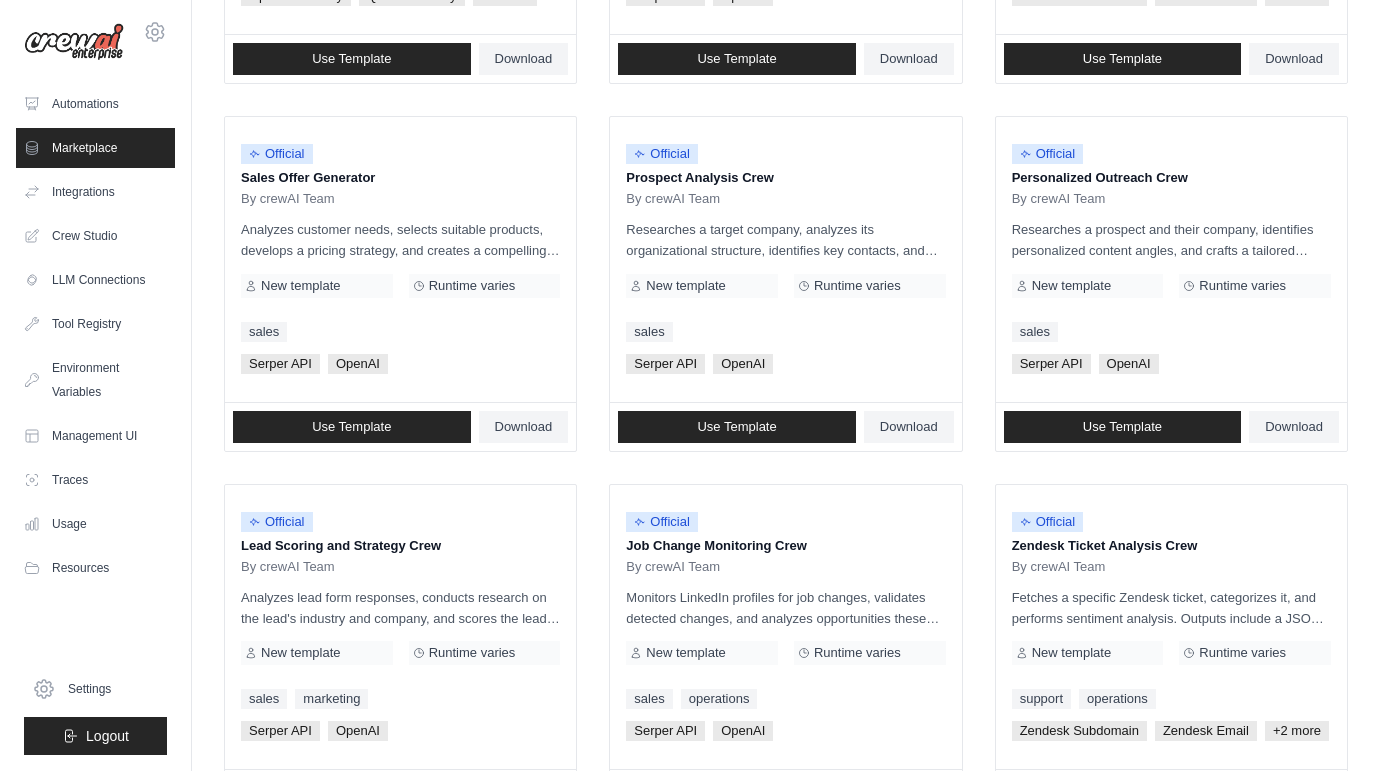 click on "Marketplace" at bounding box center [95, 148] 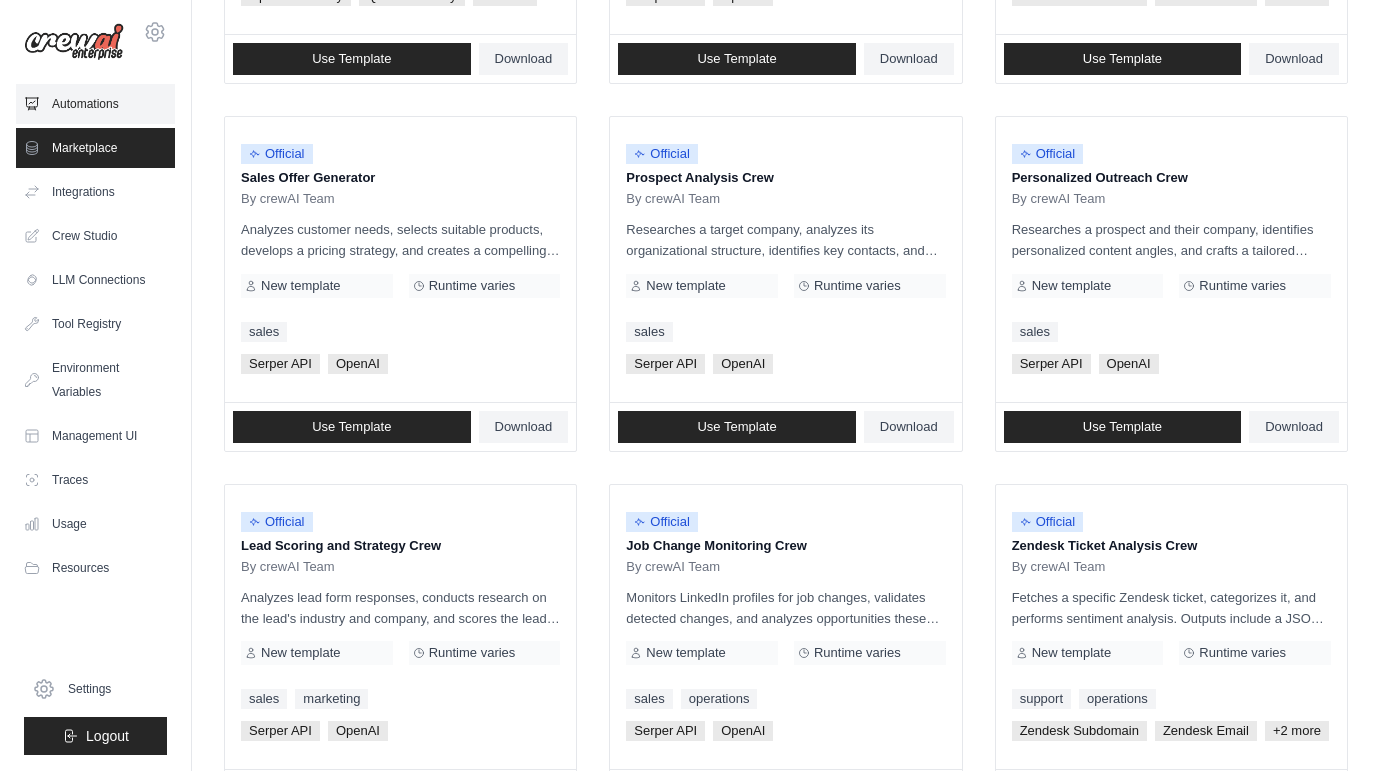 click on "Automations" at bounding box center (95, 104) 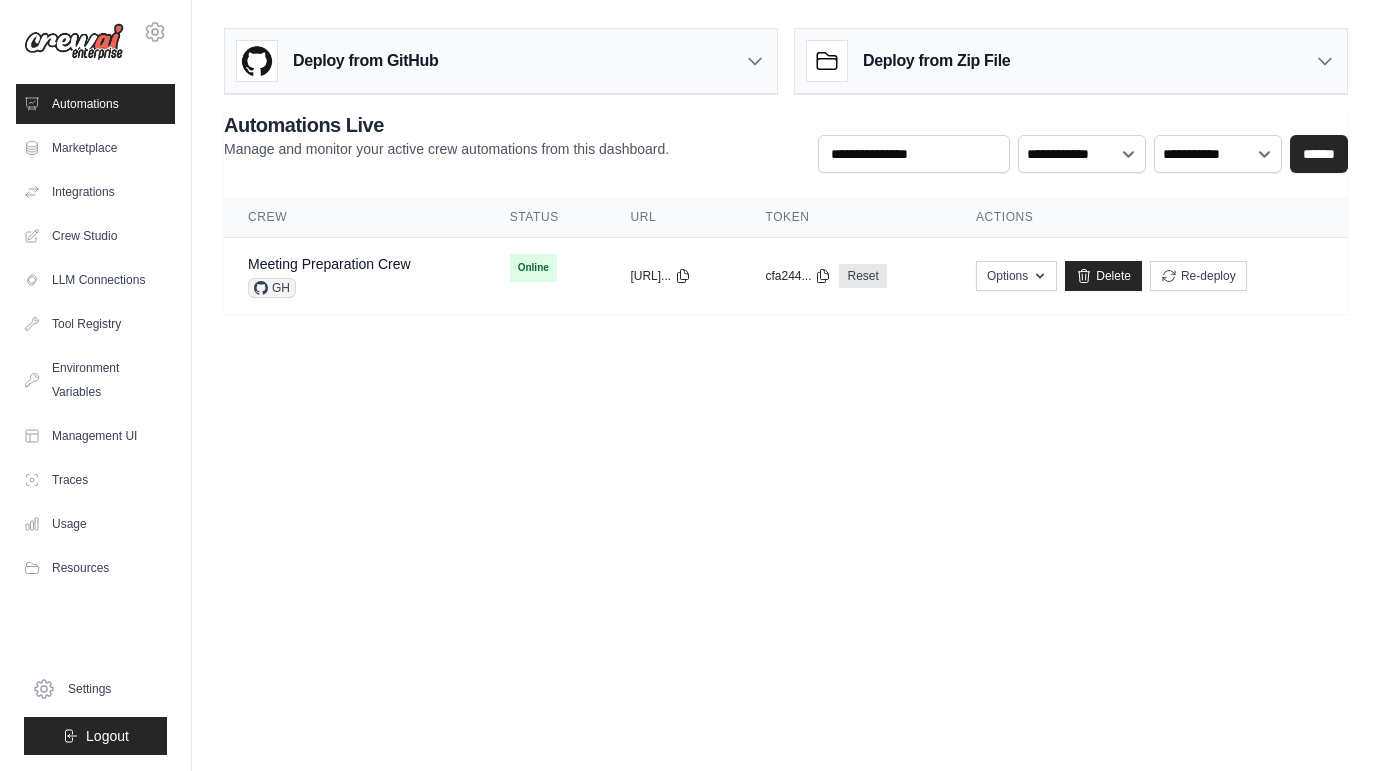 scroll, scrollTop: 0, scrollLeft: 0, axis: both 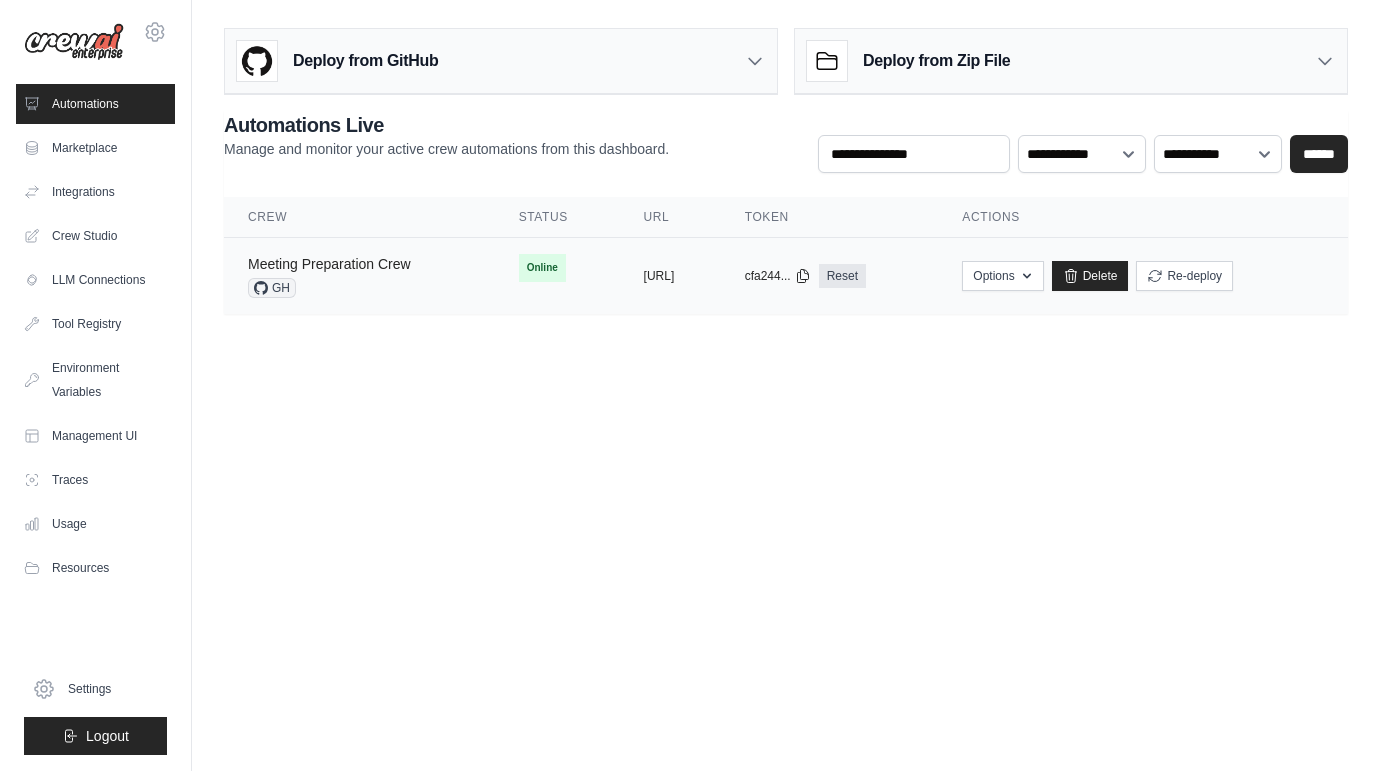 click on "Meeting Preparation Crew" at bounding box center [329, 264] 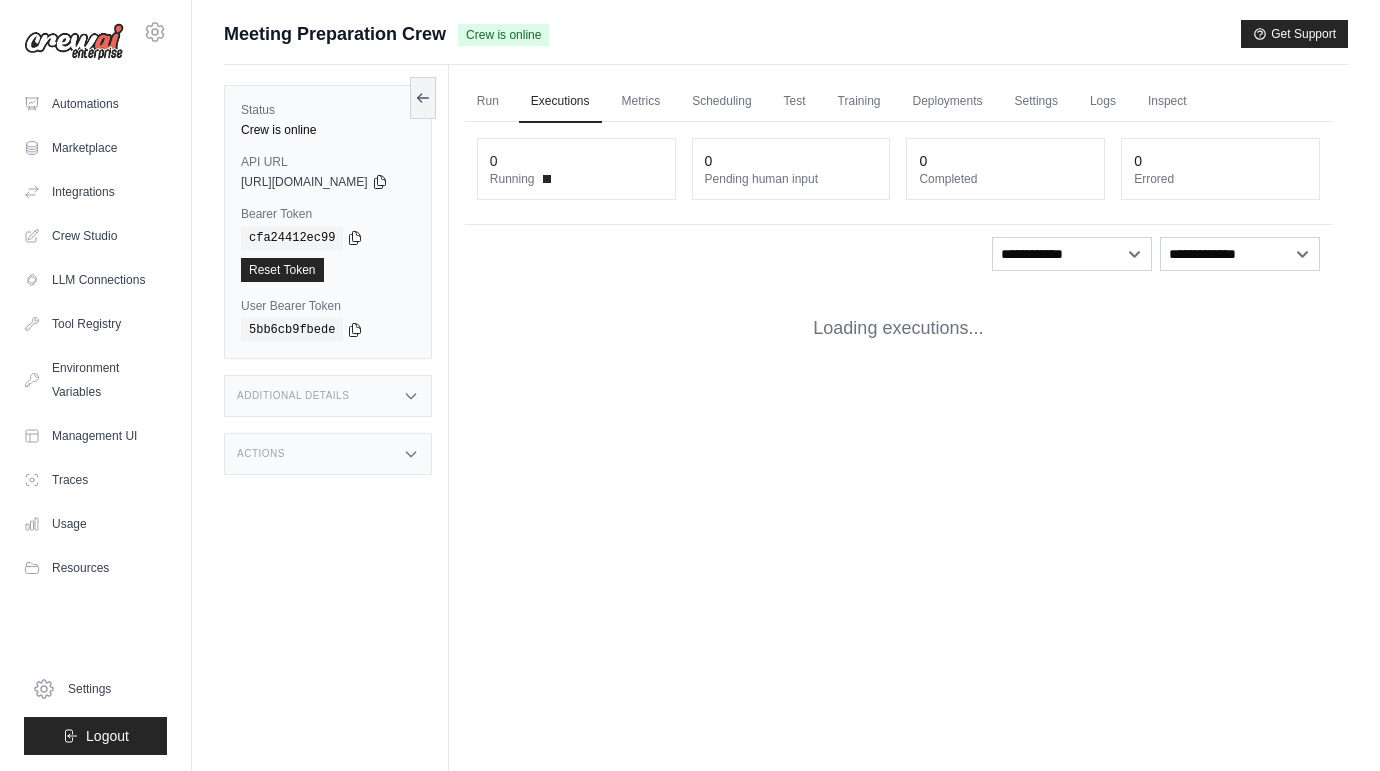 click on "Scheduling" at bounding box center (721, 102) 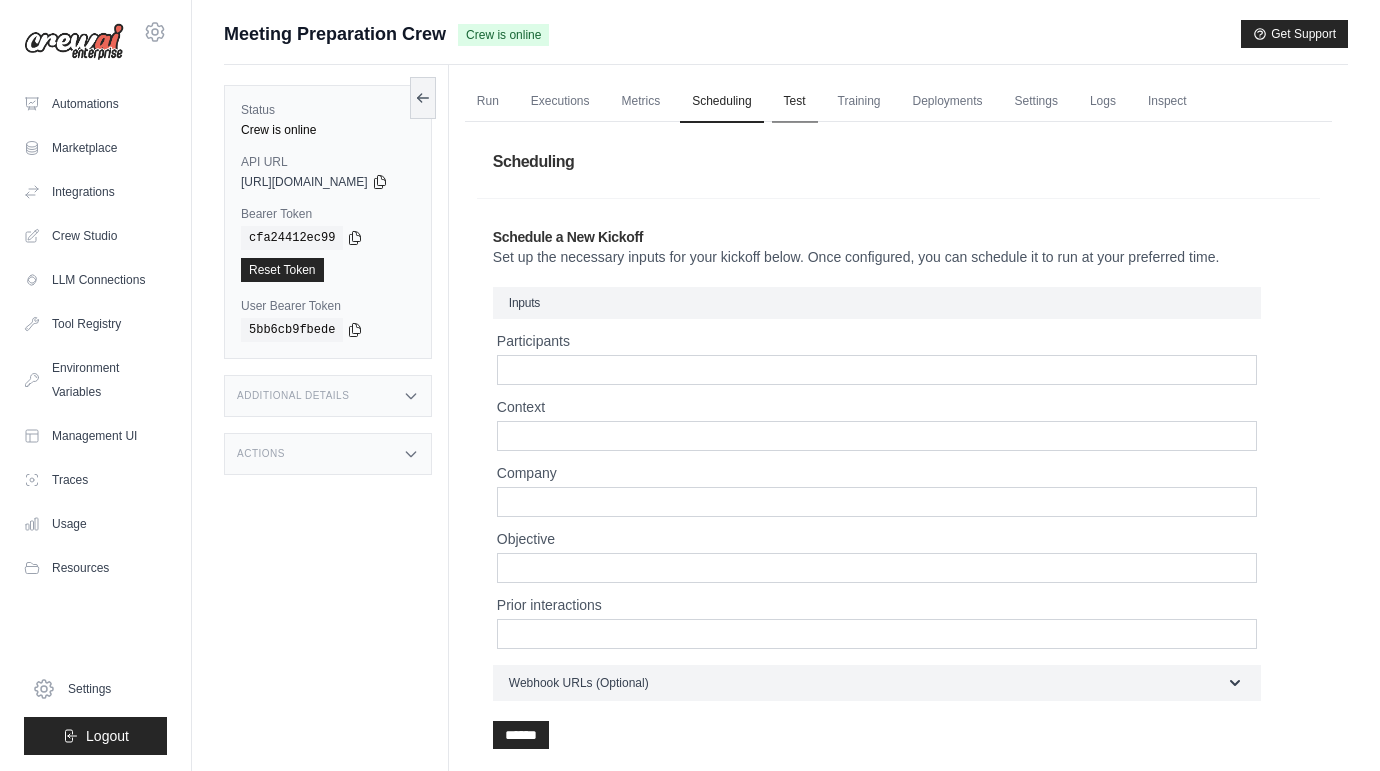 click on "Test" at bounding box center [795, 102] 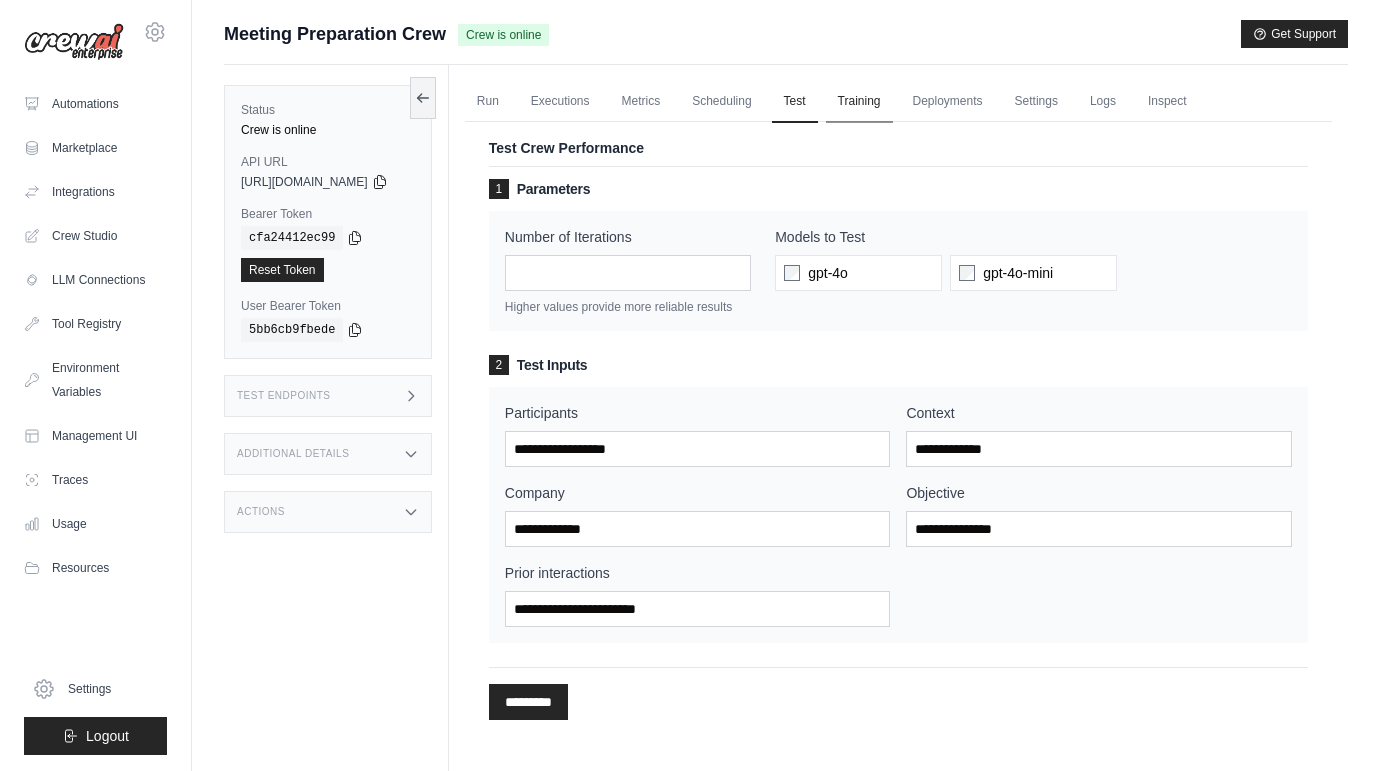 click on "Training" at bounding box center (859, 102) 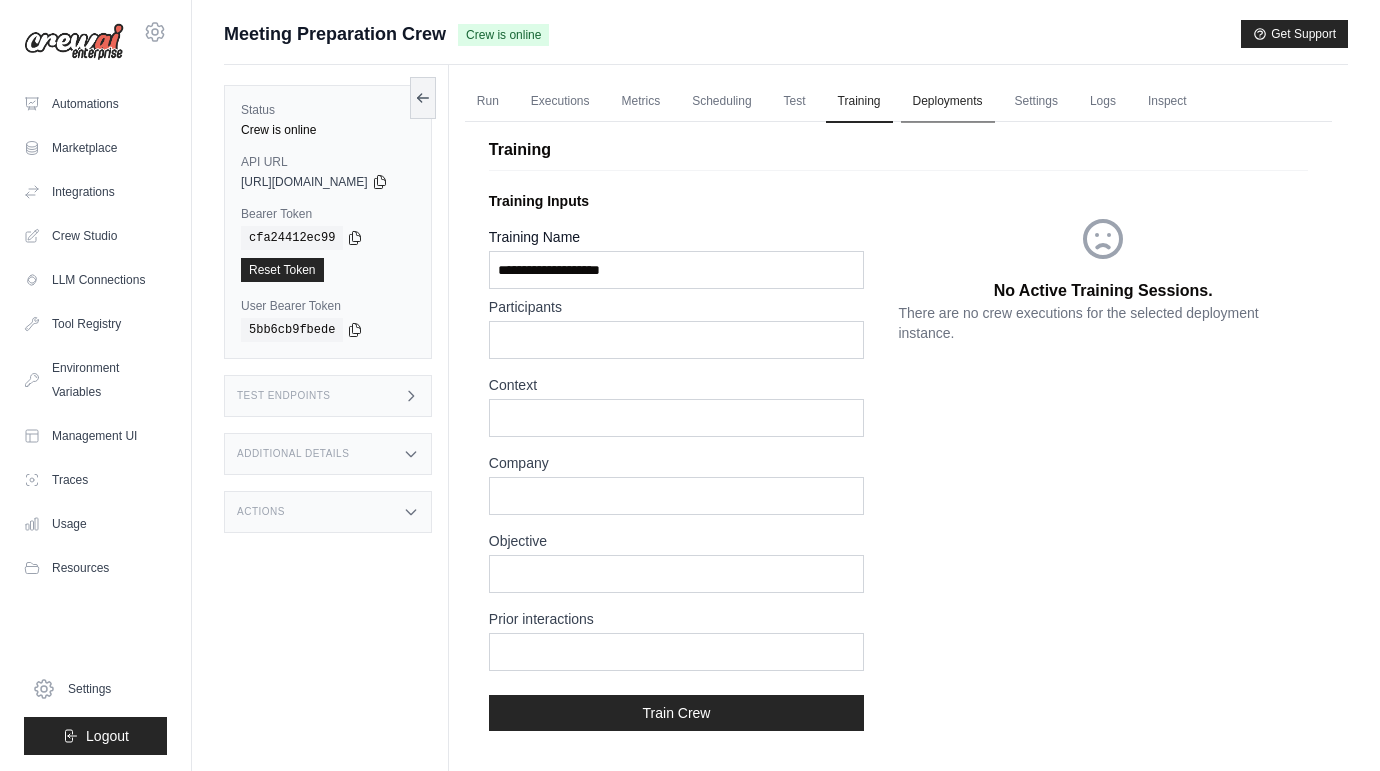 click on "Deployments" at bounding box center [948, 102] 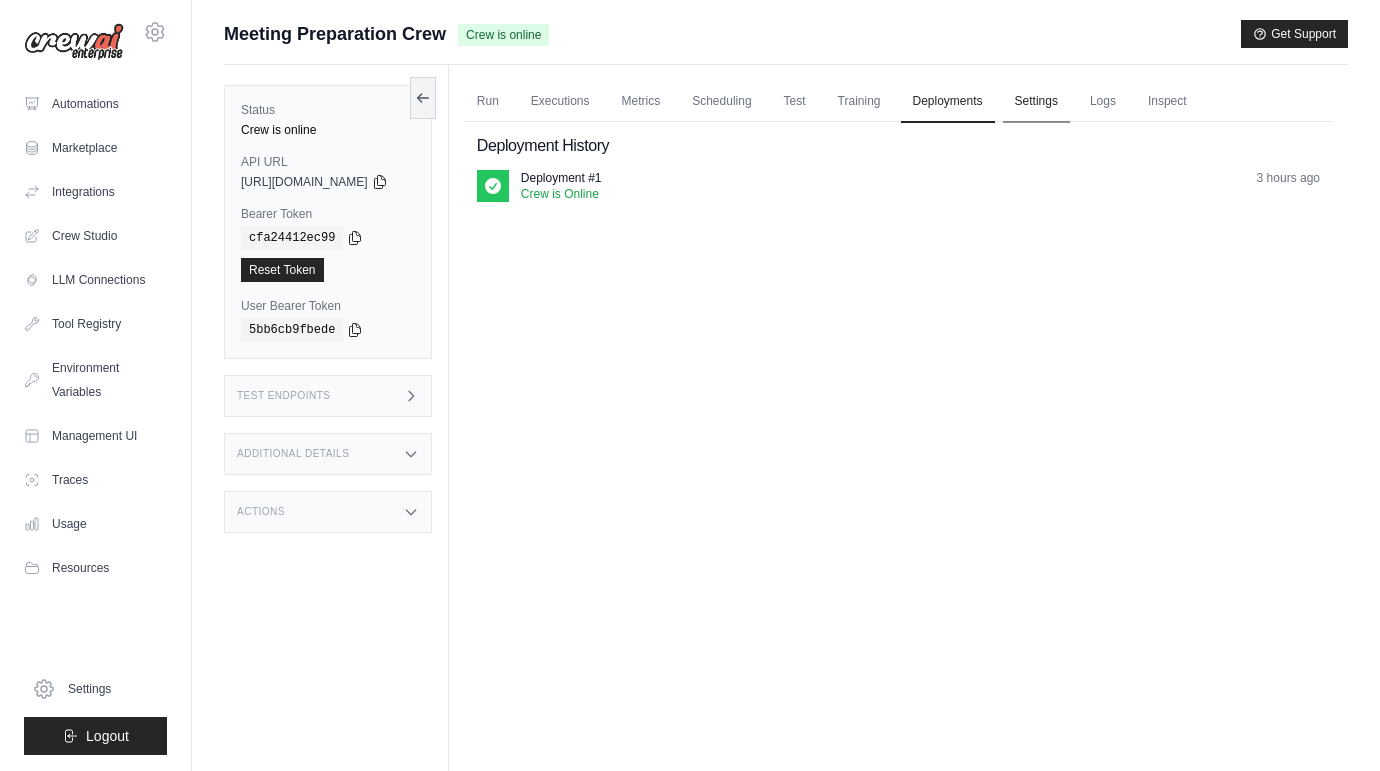 click on "Settings" at bounding box center [1036, 102] 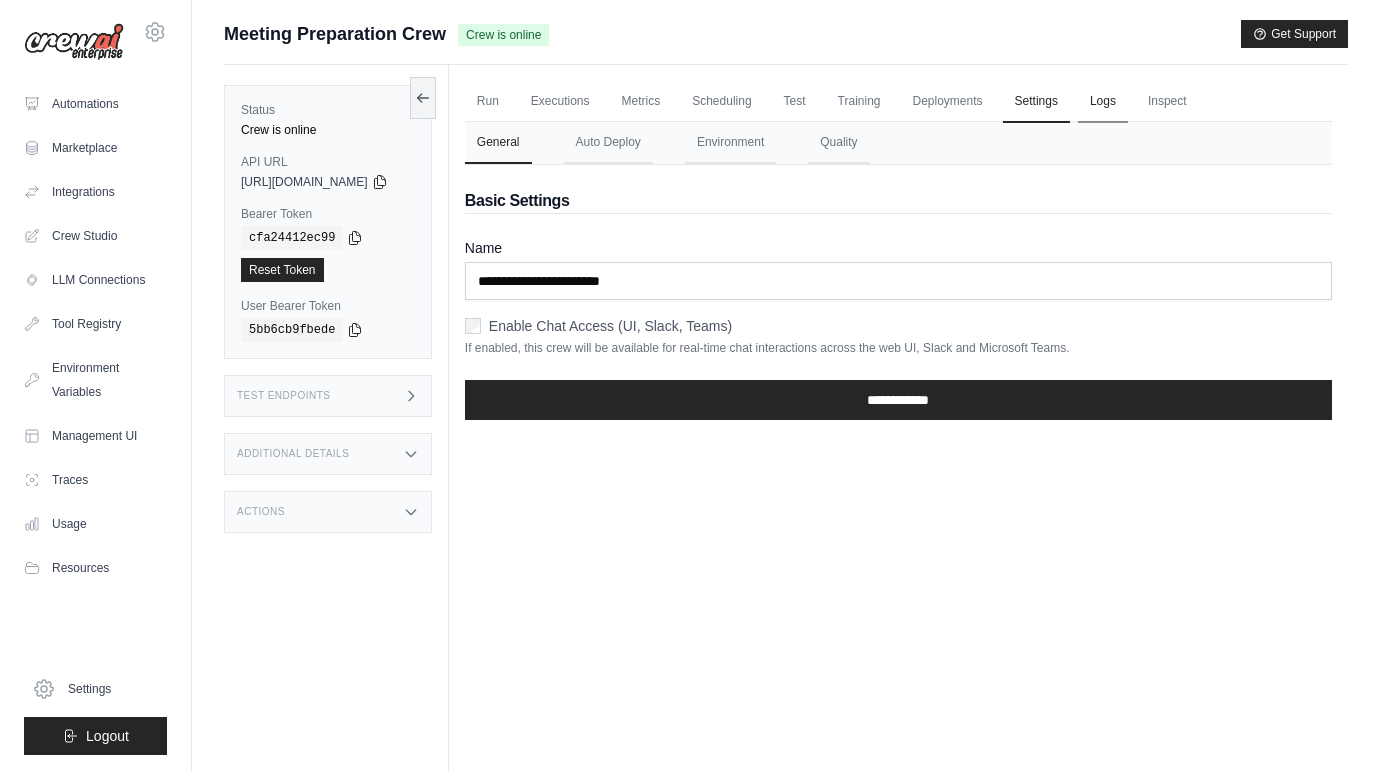 click on "Logs" at bounding box center (1103, 102) 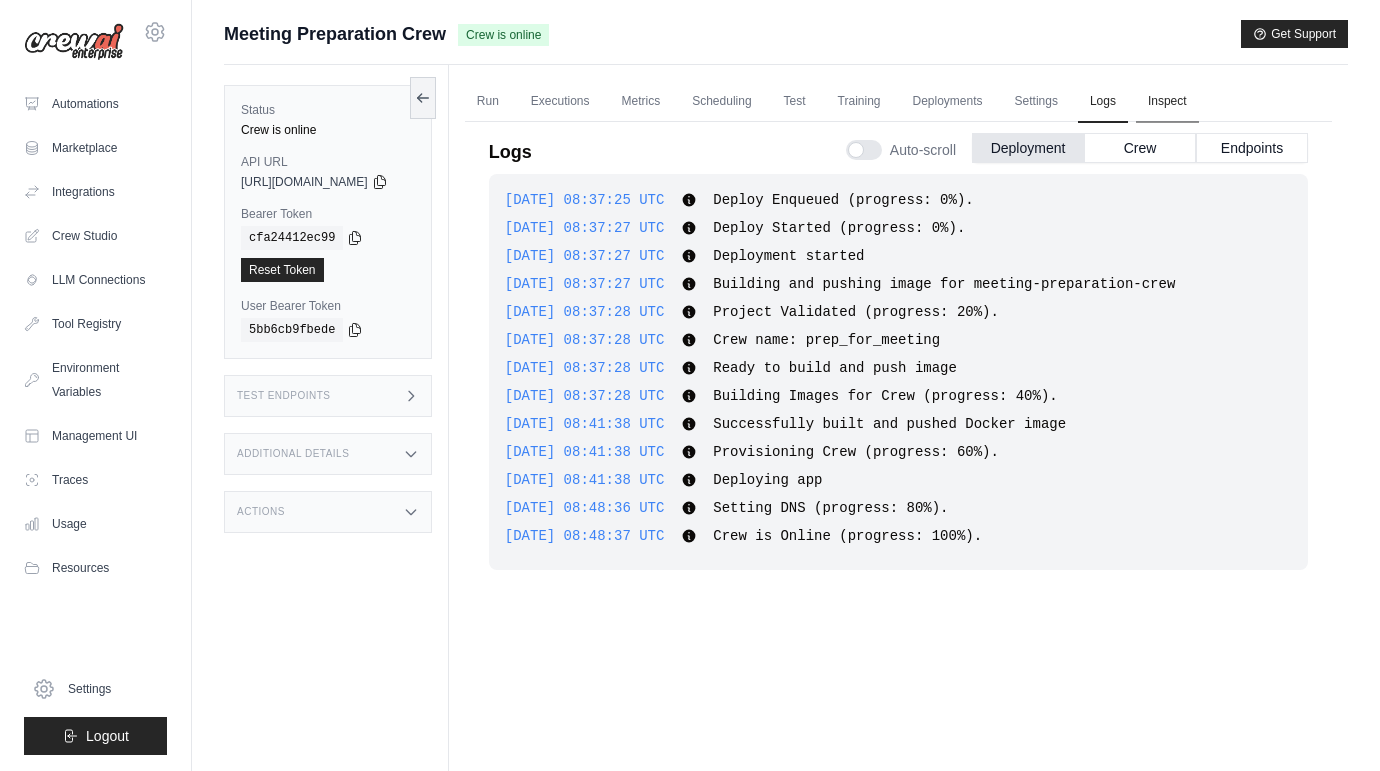 click on "Inspect" at bounding box center (1167, 102) 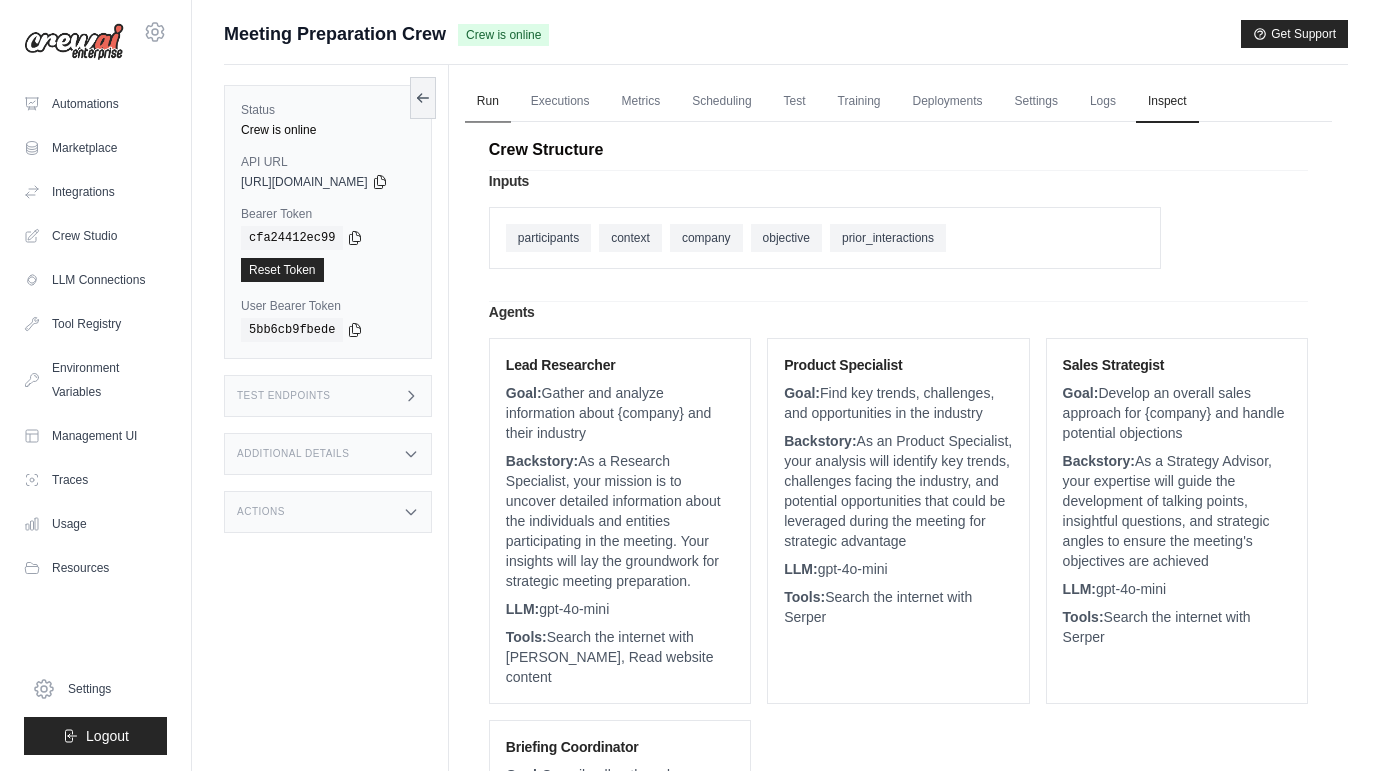click on "Run" at bounding box center (488, 102) 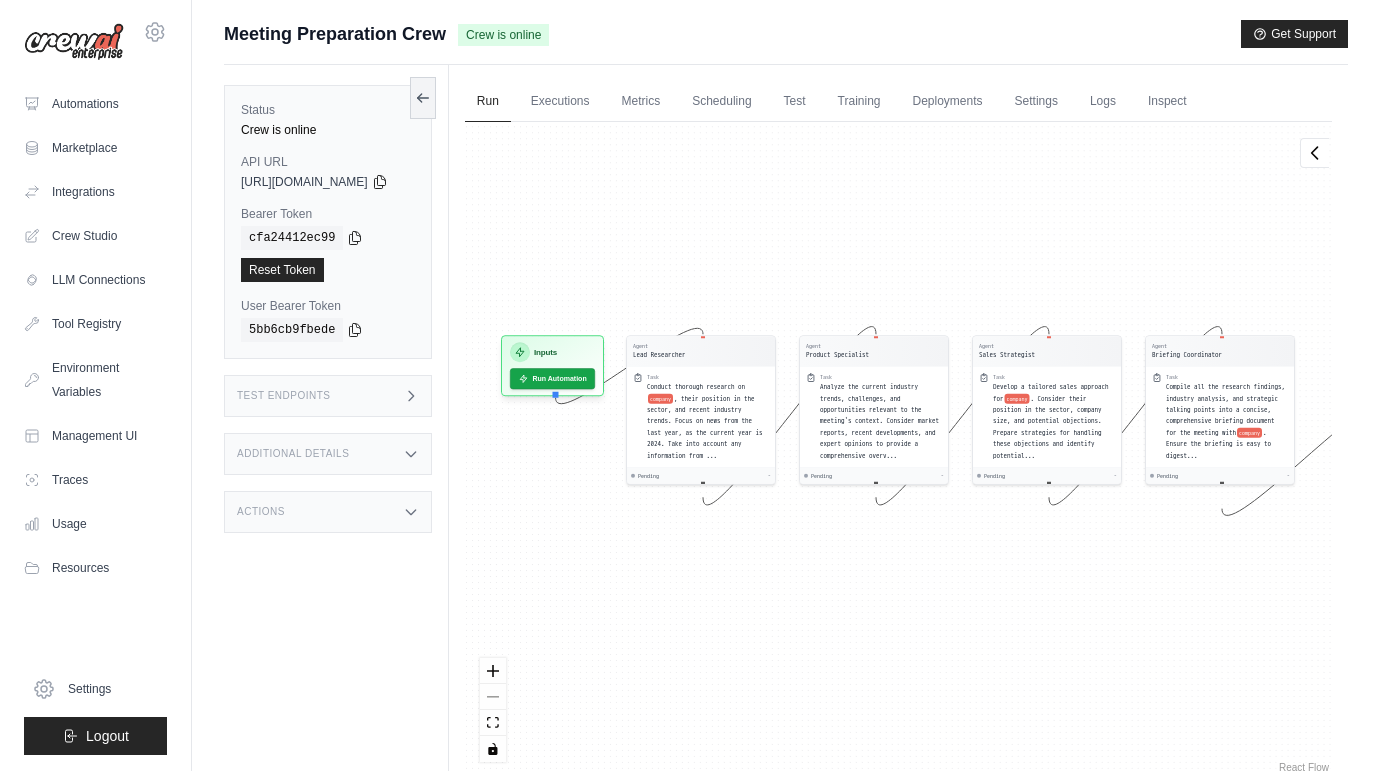 drag, startPoint x: 773, startPoint y: 299, endPoint x: 851, endPoint y: 267, distance: 84.30895 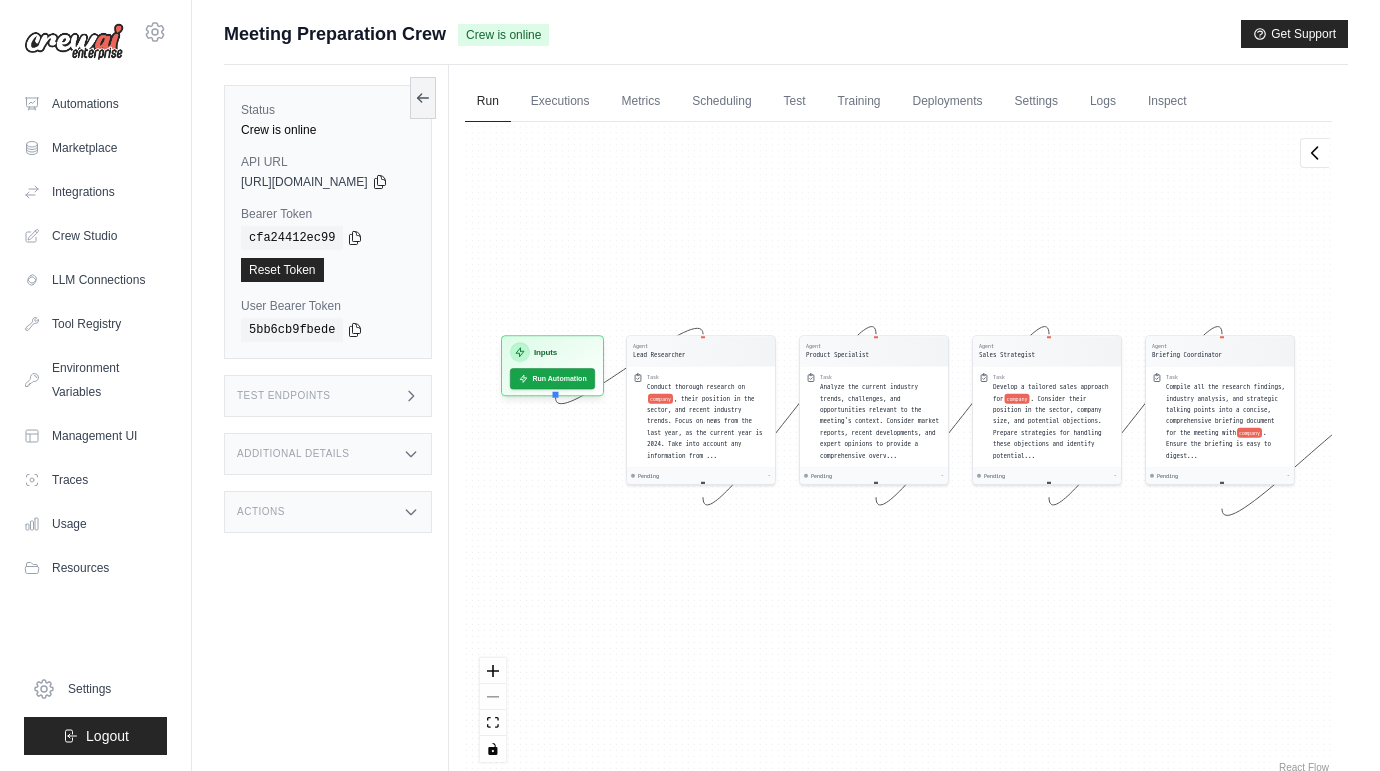 click on "Agent Lead Researcher Task Conduct thorough research on  company , their position in the sector, and recent industry trends. Focus on news from the last year, as the current year is 2024.
Take into account any information from ... Pending - Agent Product Specialist Task Analyze the current industry trends, challenges, and opportunities relevant to the meeting's context. Consider market reports, recent developments, and expert opinions to provide a comprehensive overv... Pending - Agent Sales Strategist Task Develop a tailored sales approach for  company . Consider their position in the  sector, company size, and potential objections. Prepare strategies for handling these objections and identify potential... Pending - Agent Briefing Coordinator Task Compile all the research findings, industry analysis, and strategic talking points into a concise, comprehensive briefing document for the meeting with  company . Ensure the briefing is easy to digest... Pending - Inputs Run Automation Output Status:  Waiting" at bounding box center [898, 449] 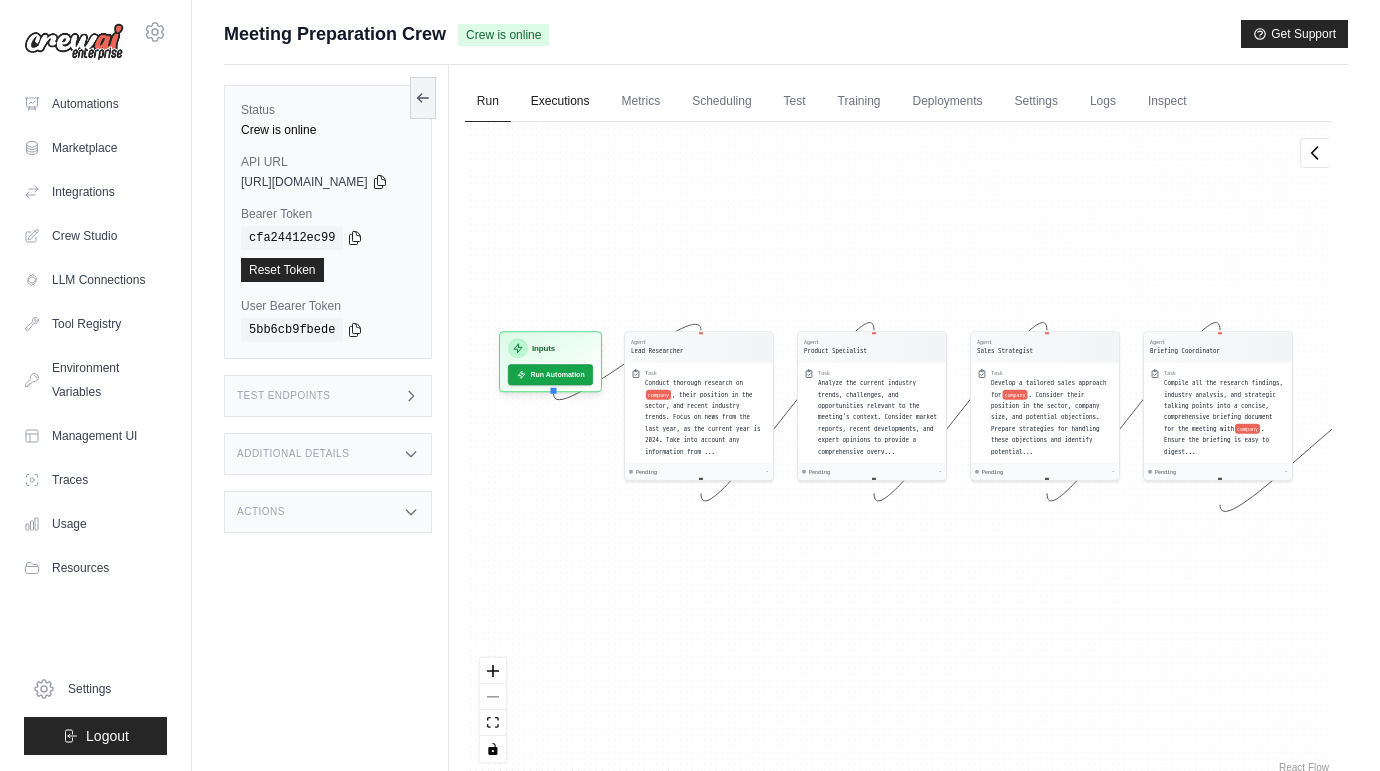 click on "Executions" at bounding box center [560, 102] 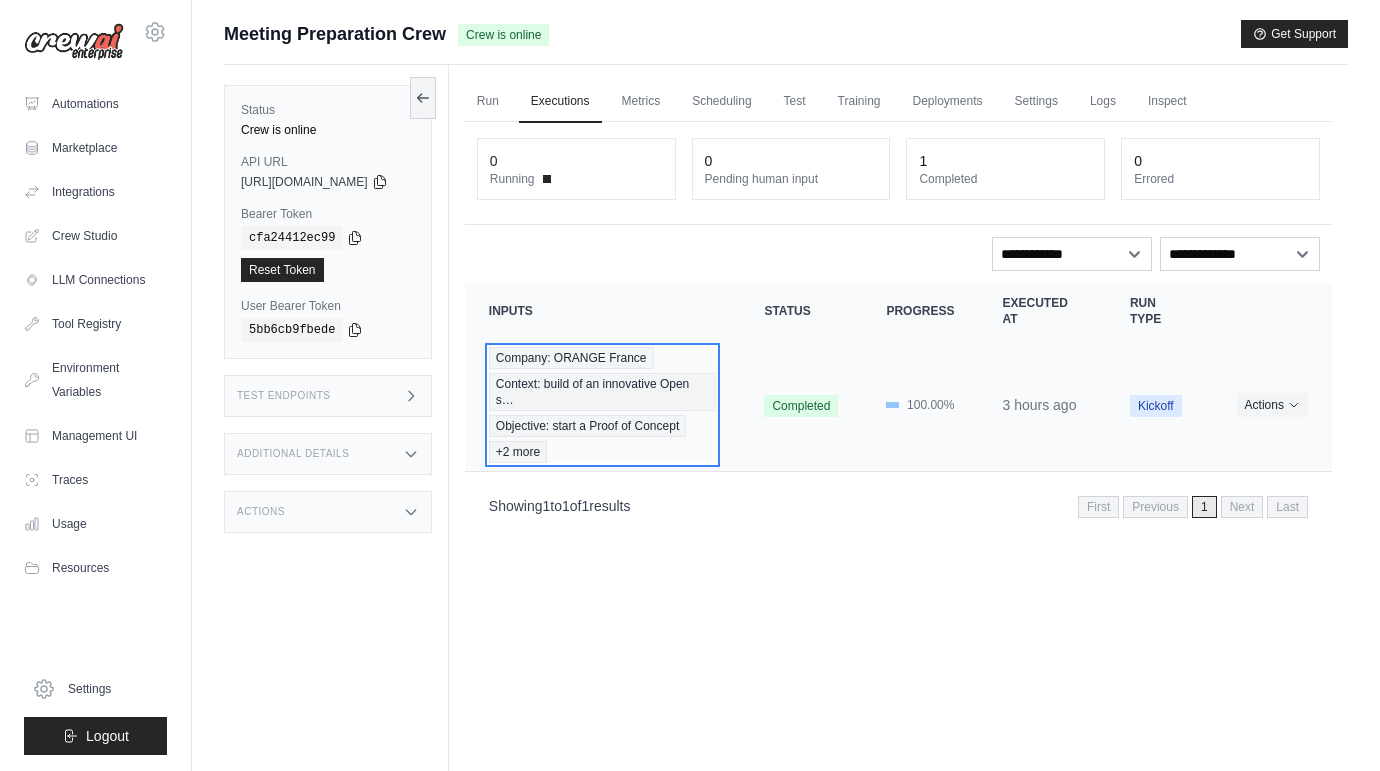 click on "Context:
build of an innovative Open s…" at bounding box center [603, 392] 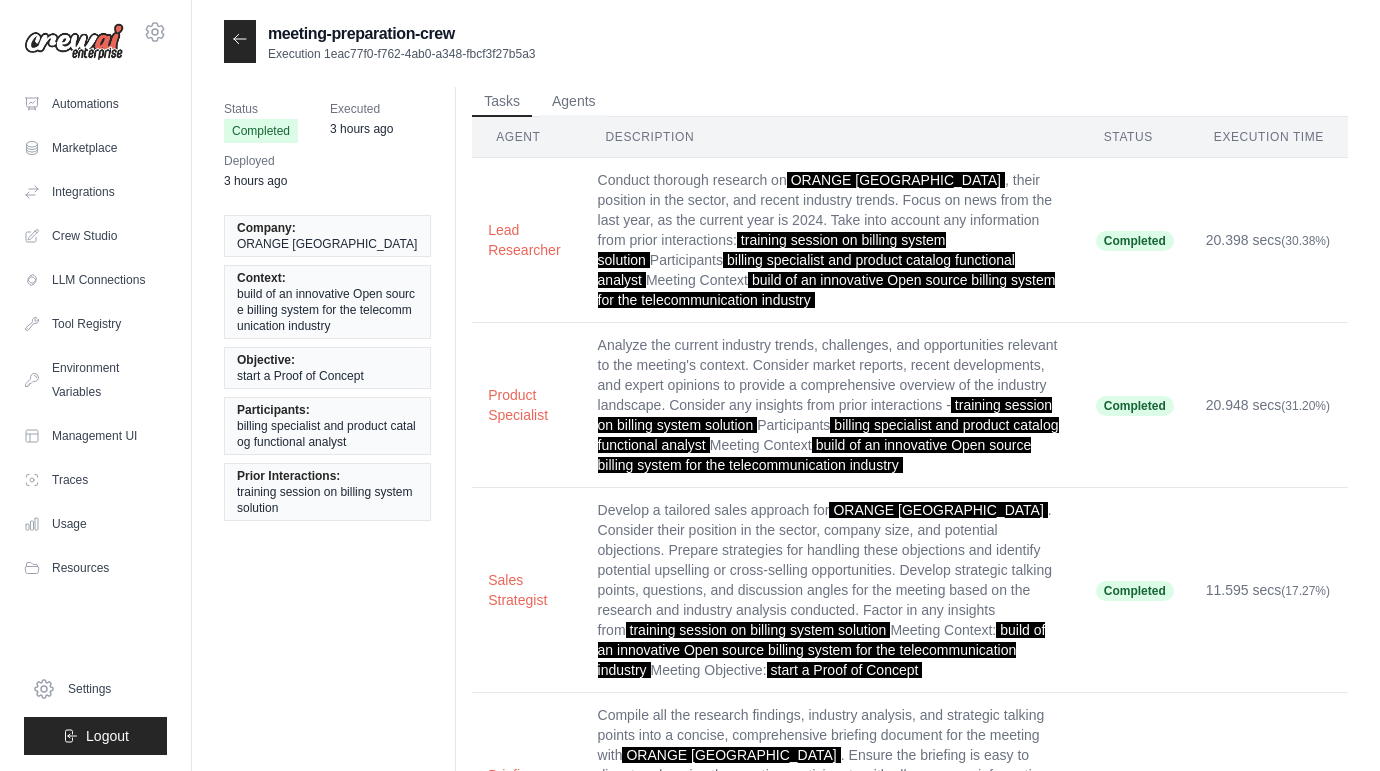 scroll, scrollTop: 0, scrollLeft: 0, axis: both 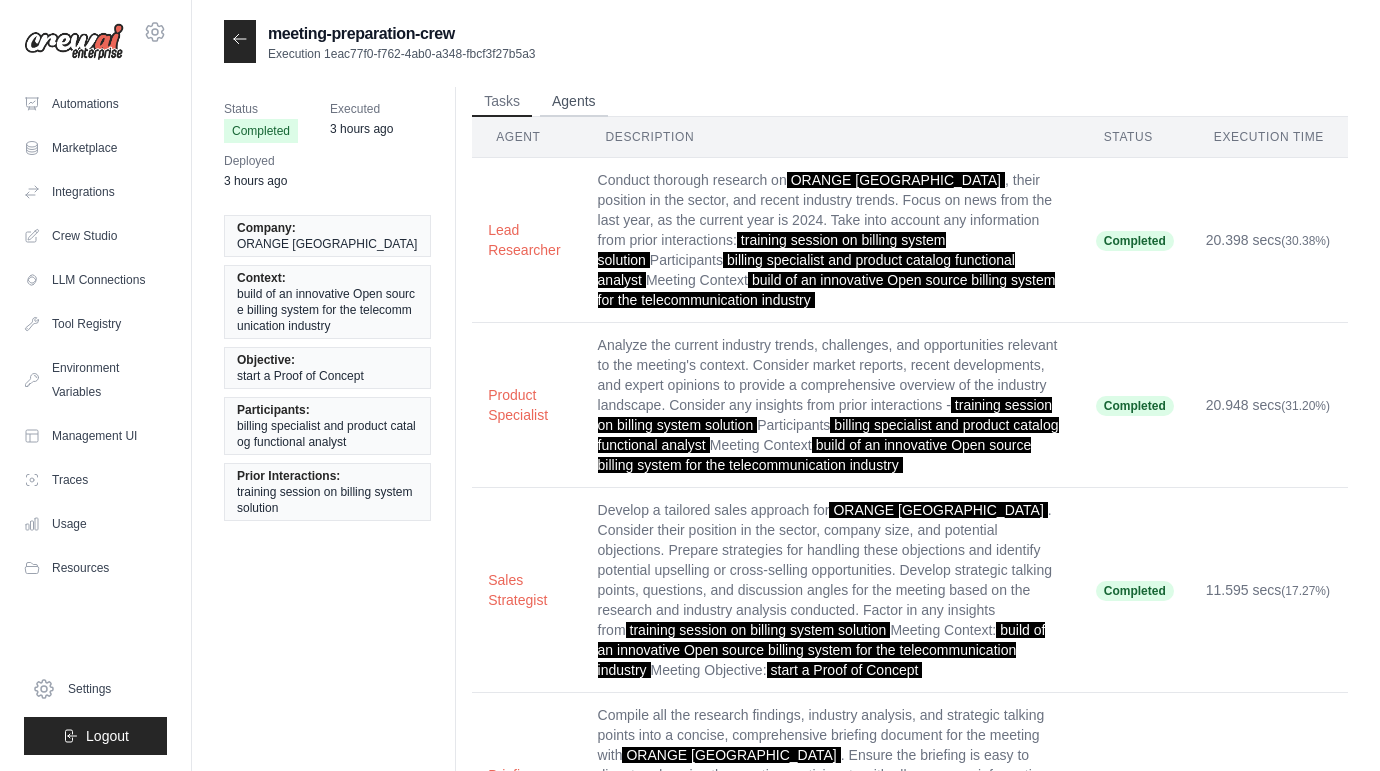 click on "Agents" at bounding box center (574, 102) 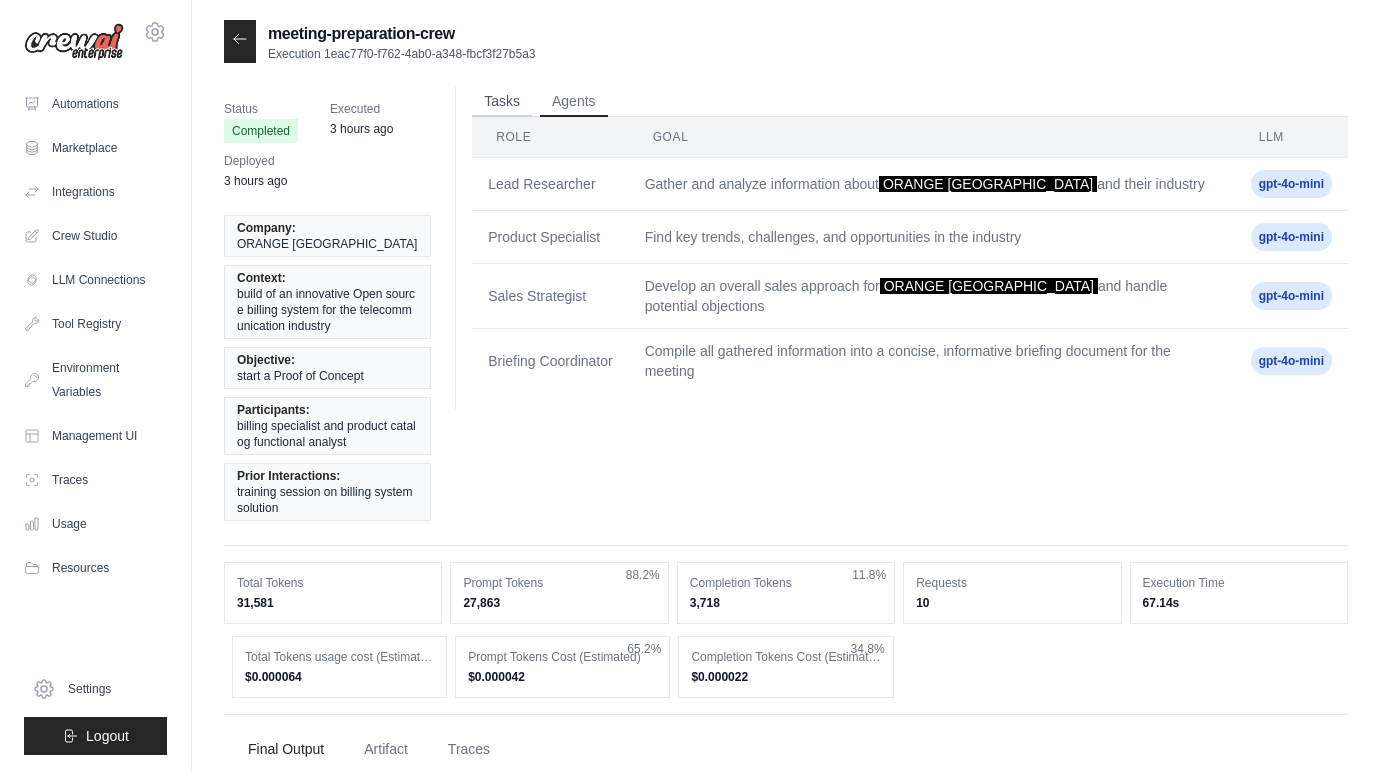 click on "Tasks" at bounding box center [502, 102] 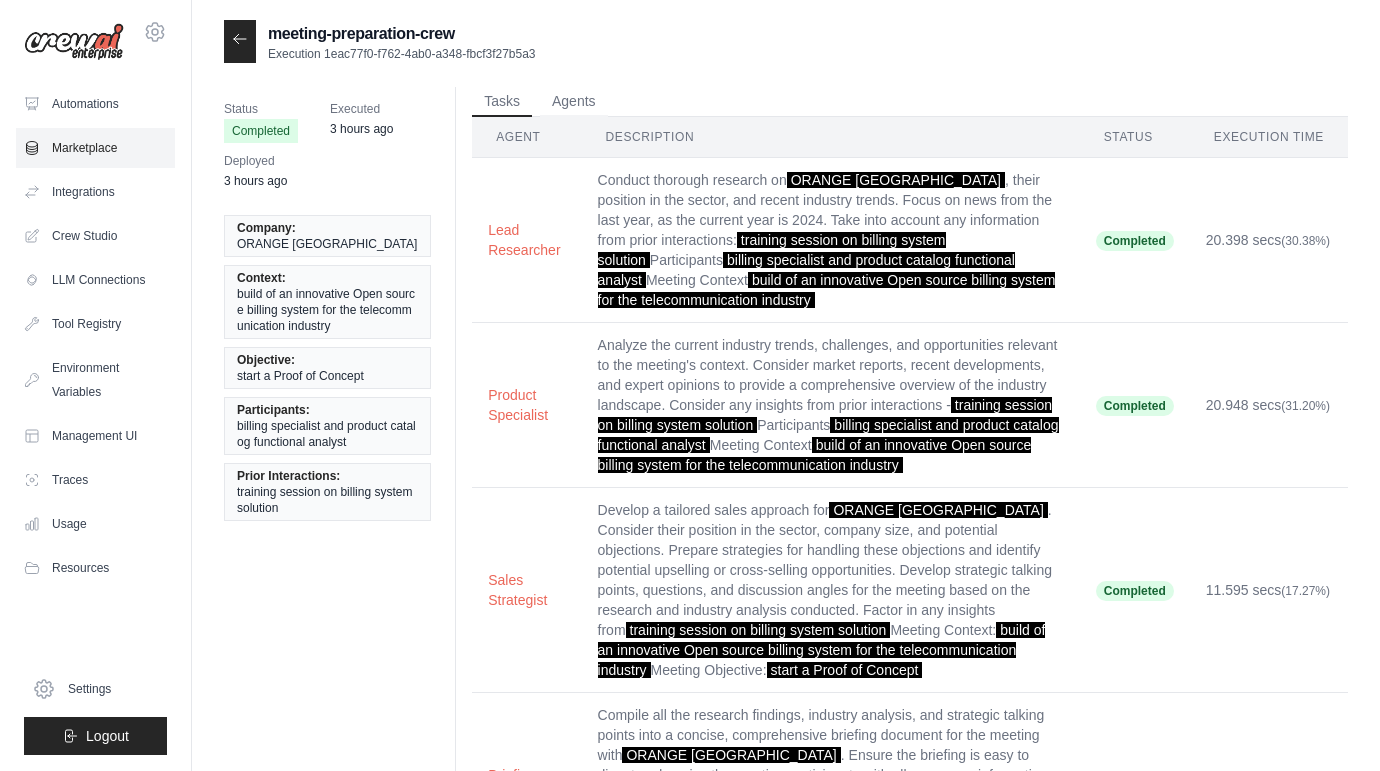 click on "Marketplace" at bounding box center (95, 148) 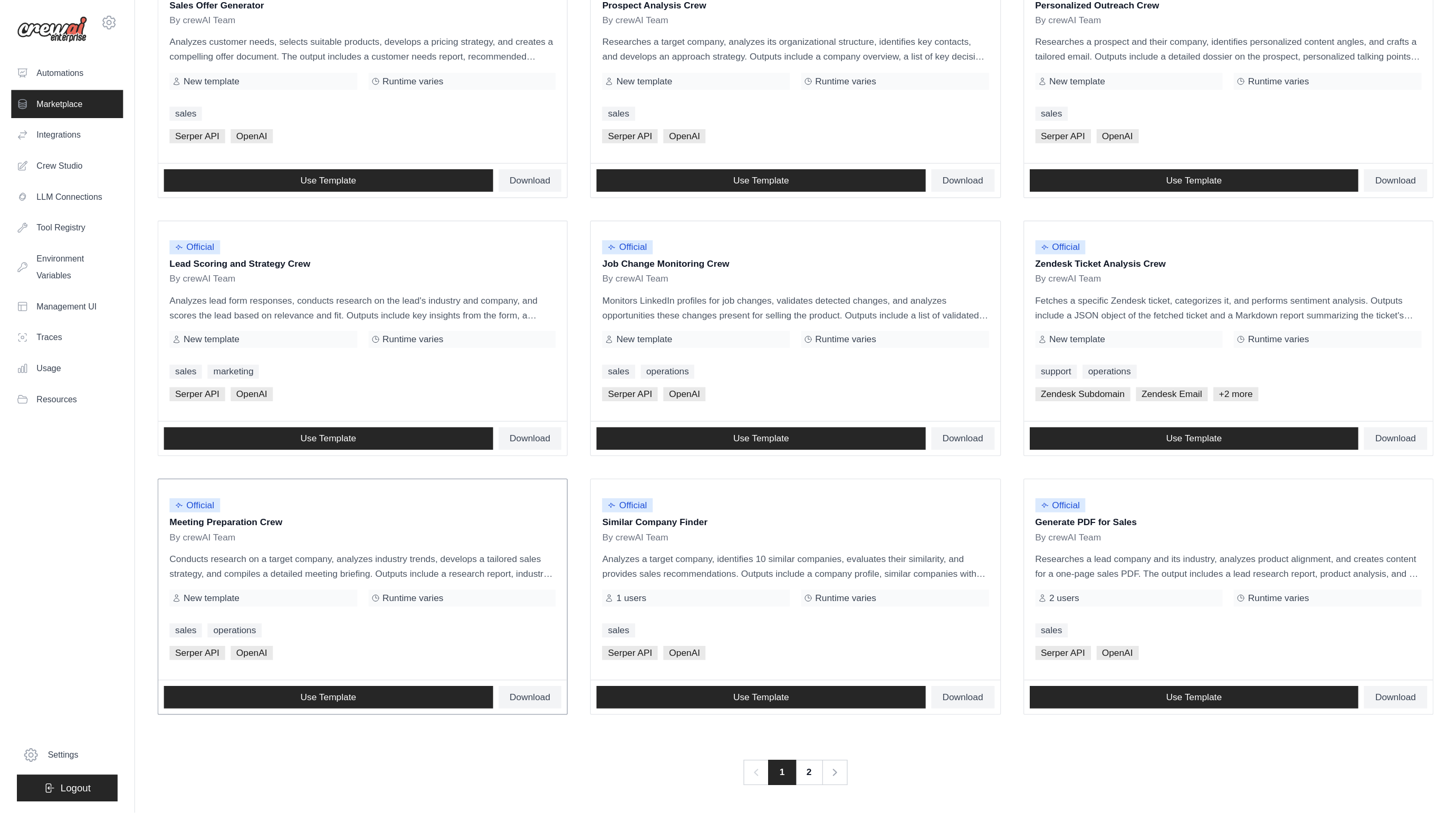 scroll, scrollTop: 164, scrollLeft: 0, axis: vertical 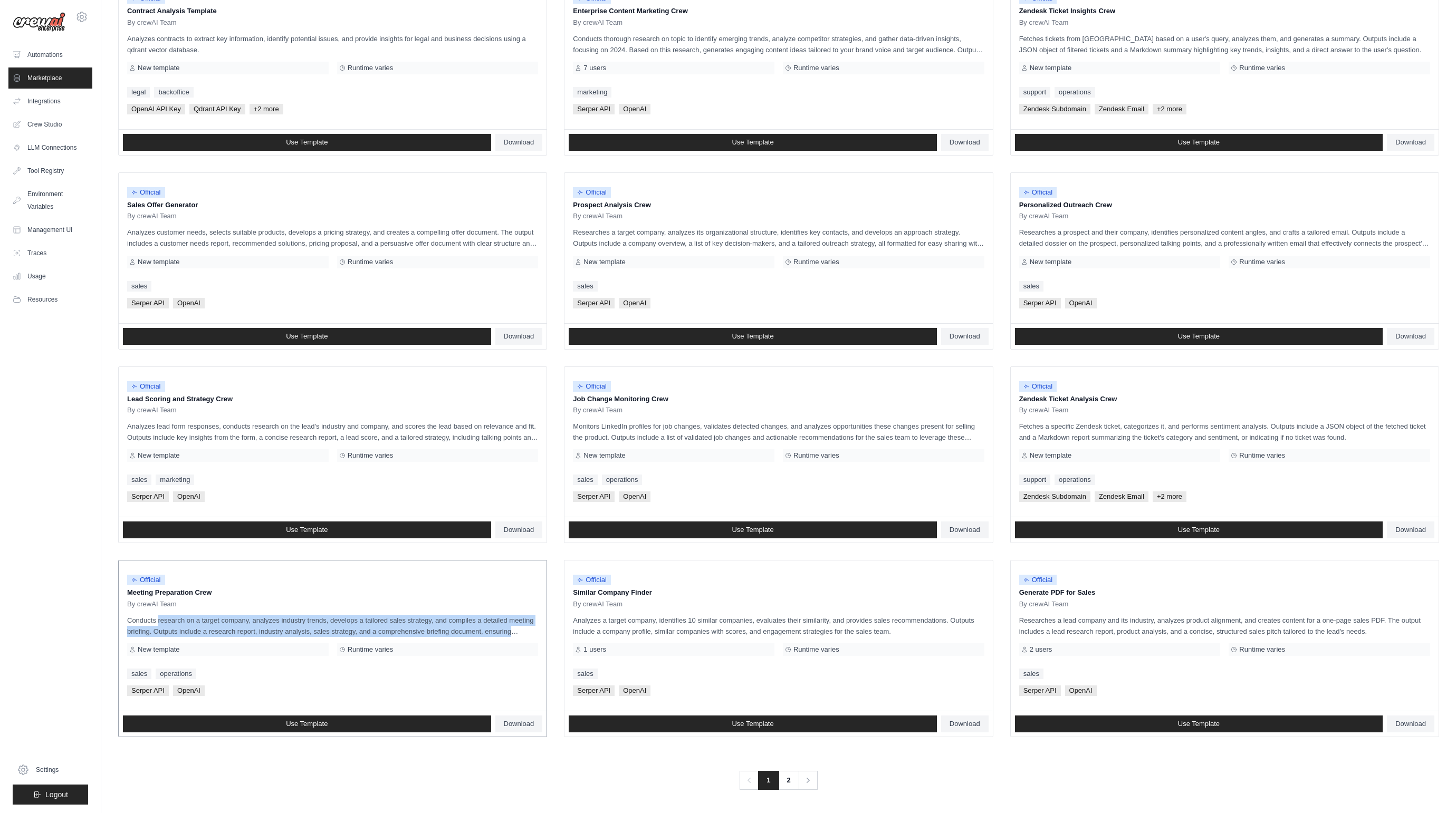 drag, startPoint x: 129, startPoint y: 622, endPoint x: 520, endPoint y: 628, distance: 391.04603 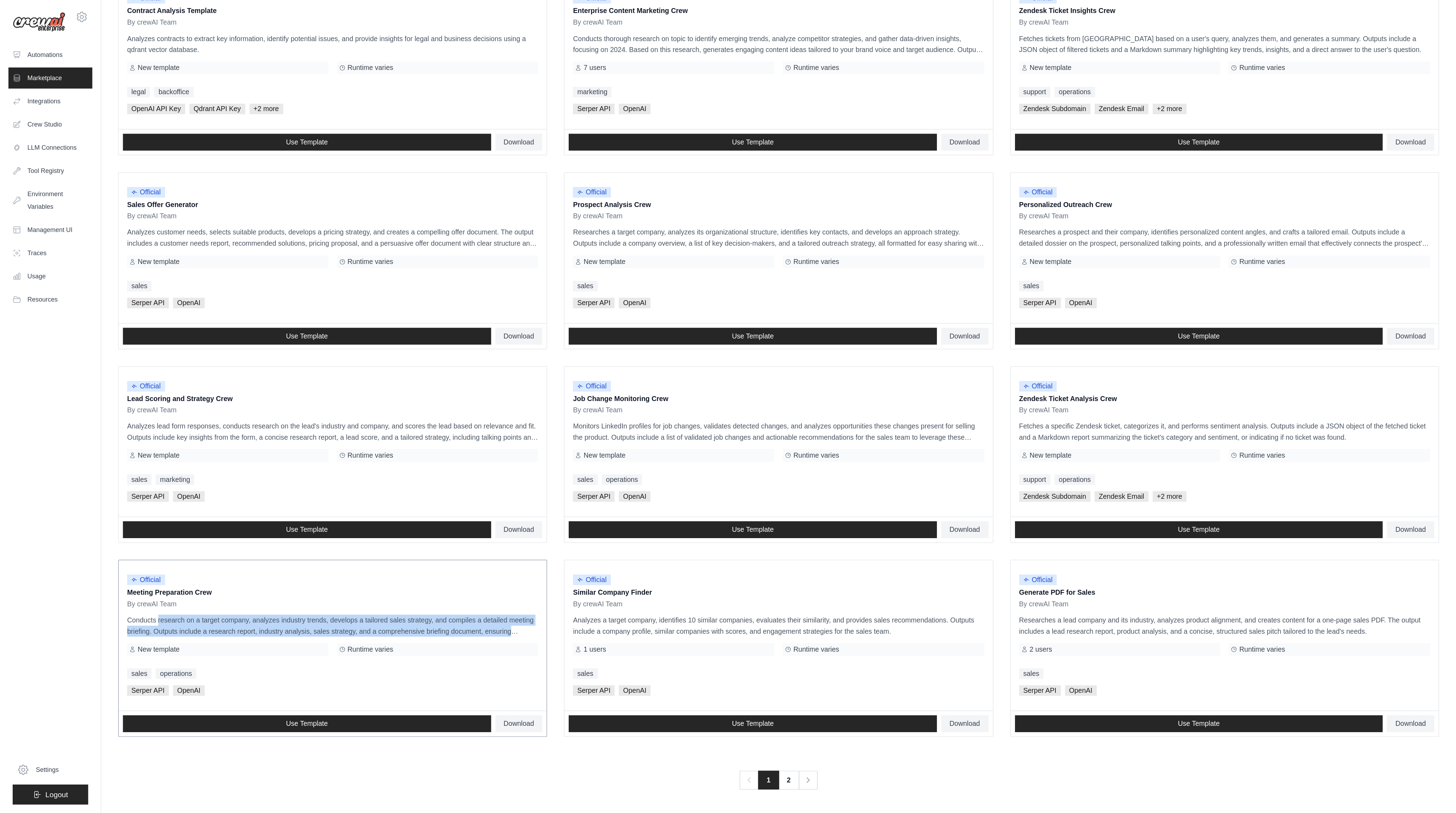 scroll, scrollTop: 14, scrollLeft: 0, axis: vertical 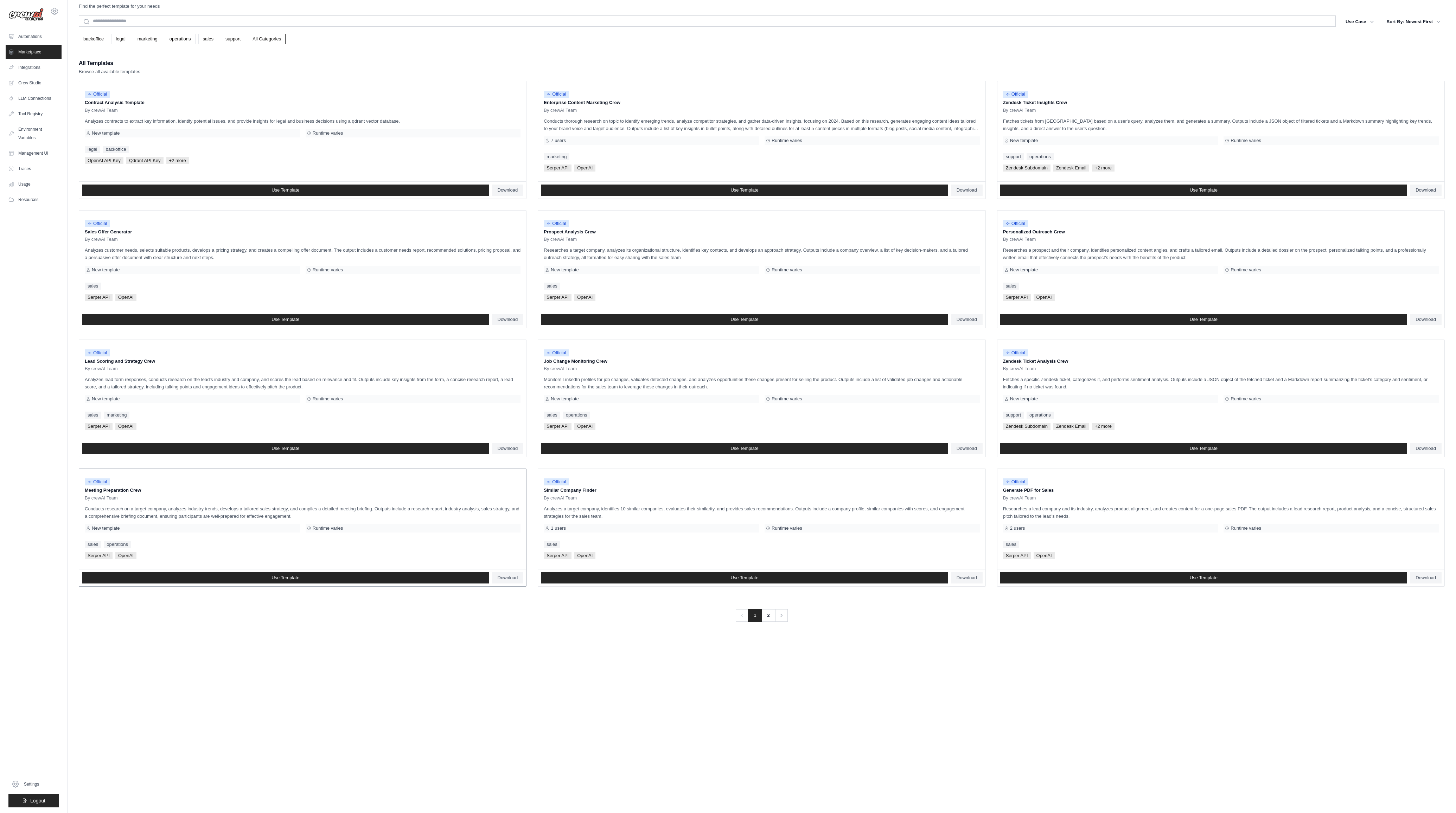 click on "Conducts research on a target company, analyzes industry trends, develops a tailored sales strategy, and compiles a detailed meeting briefing. Outputs include a research report, industry analysis, sales strategy, and a comprehensive briefing document, ensuring participants are well-prepared for effective engagement." at bounding box center [302, 512] 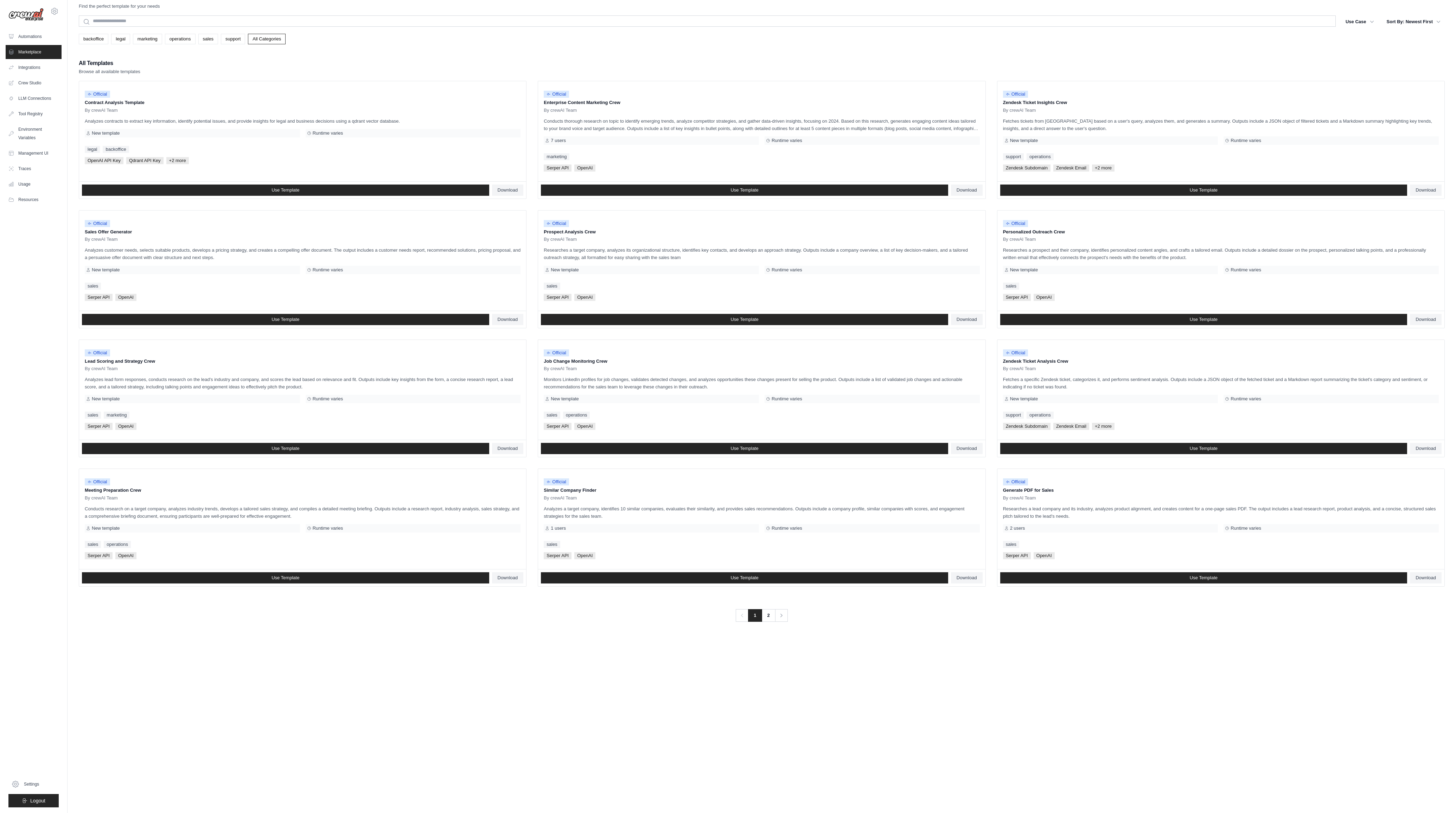 drag, startPoint x: 294, startPoint y: 516, endPoint x: 77, endPoint y: 513, distance: 217.0207 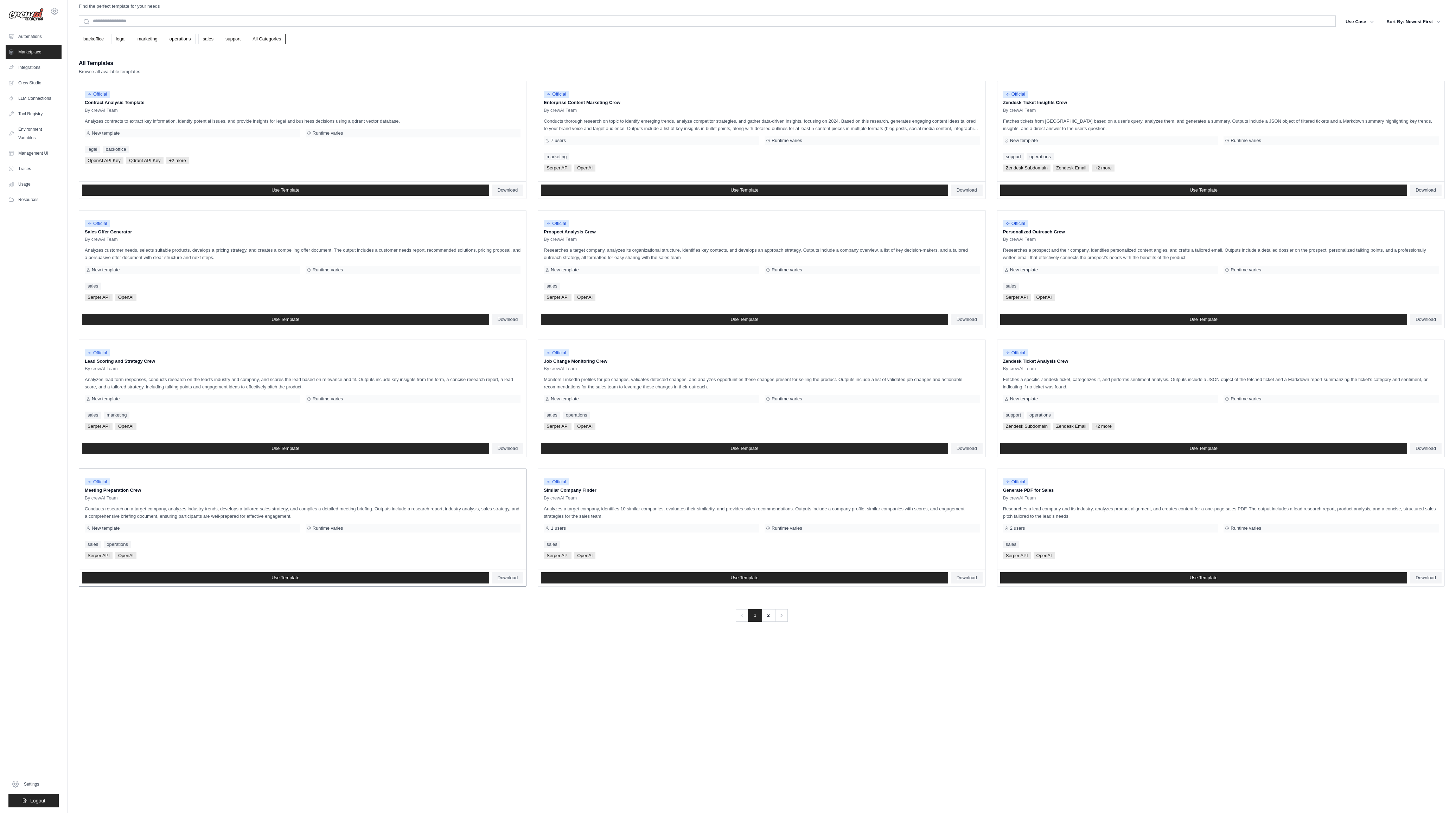 copy on "Conducts research on a target company, analyzes industry trends, develops a tailored sales strategy, and compiles a detailed meeting briefing. Outputs include a research report, industry analysis, sales strategy, and a comprehensive briefing document, ensuring participants are well-prepared for effective engagement." 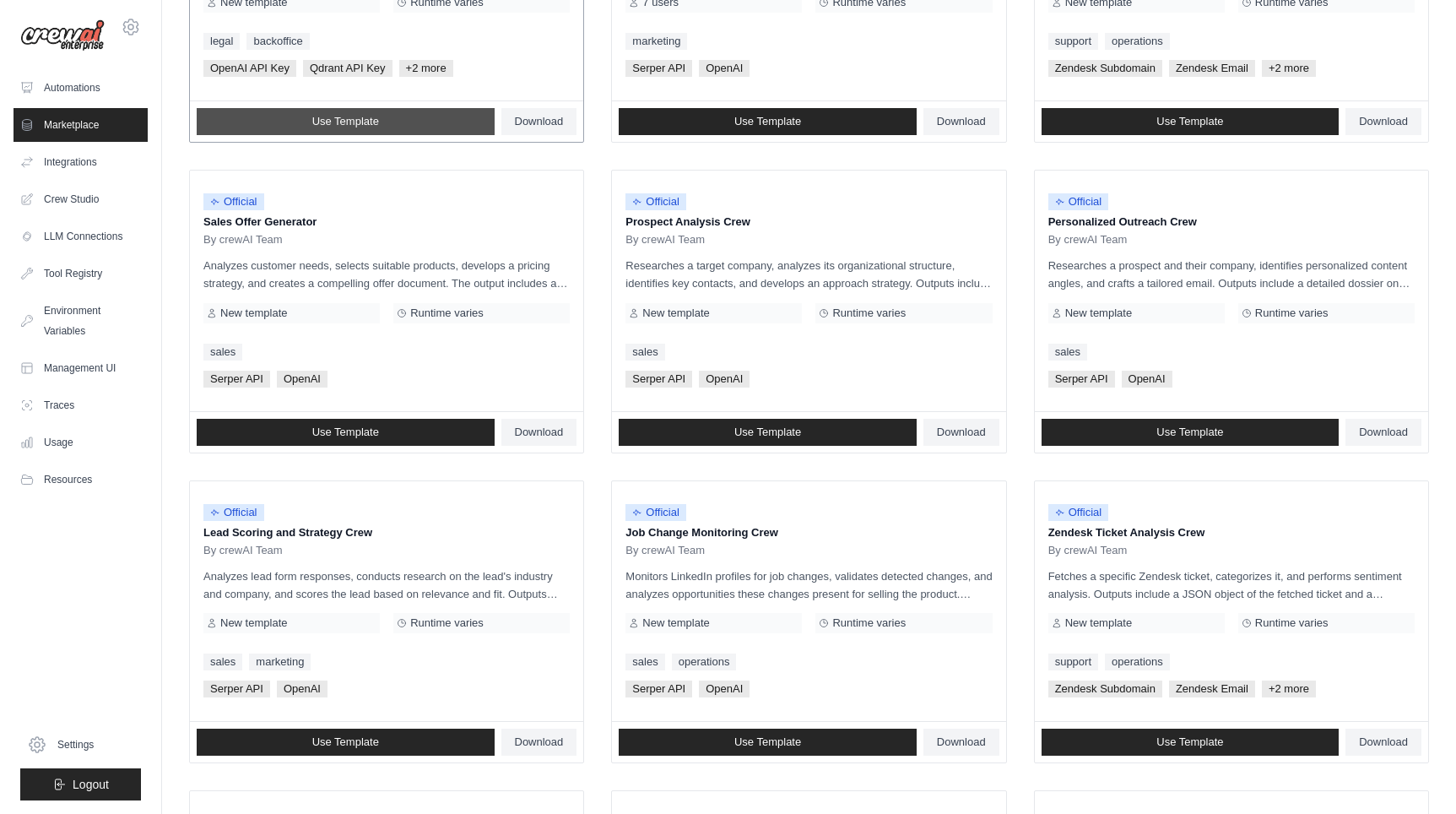 scroll, scrollTop: 746, scrollLeft: 0, axis: vertical 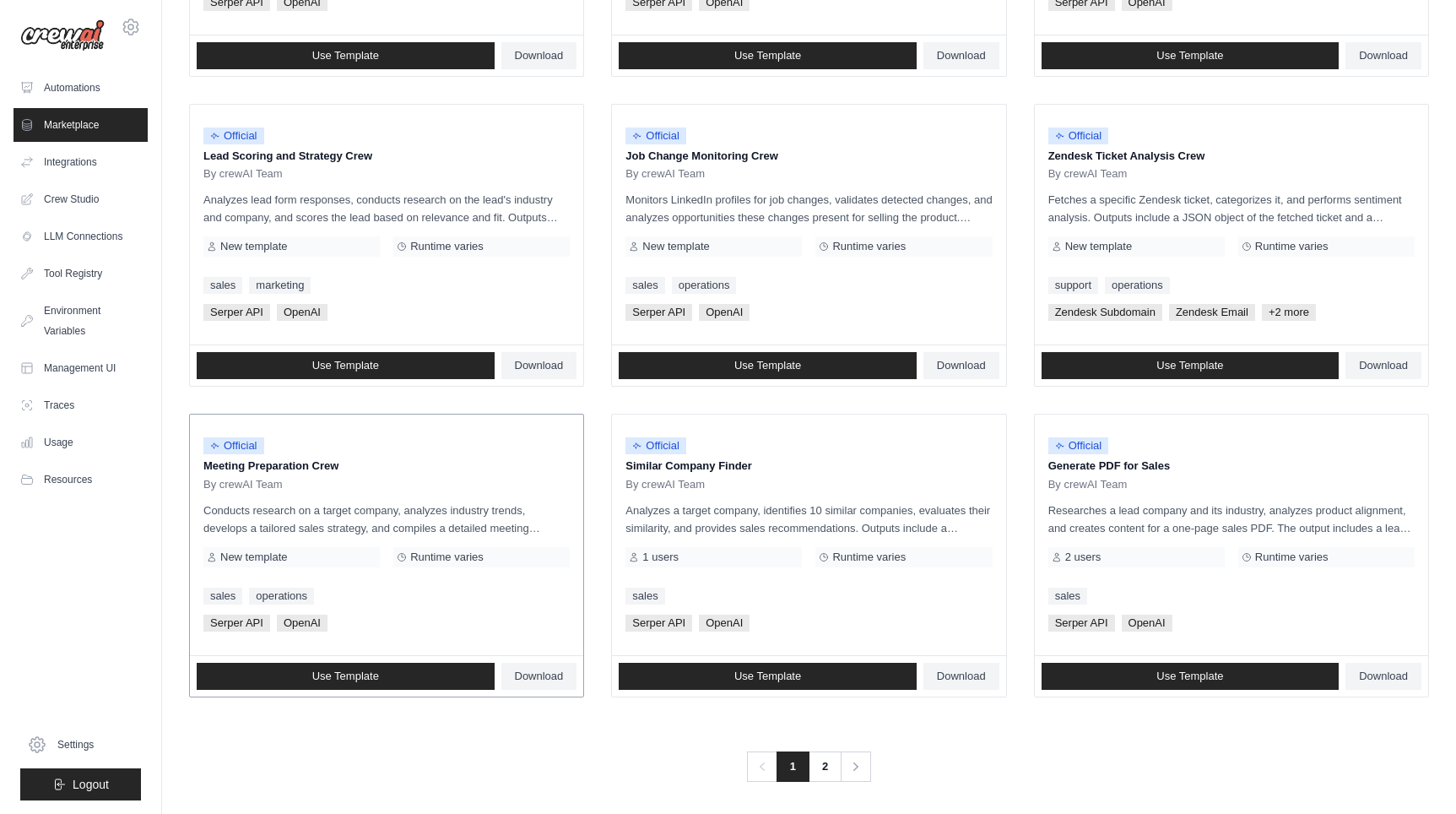 click on "Official
Meeting Preparation Crew
By
crewAI Team" at bounding box center [387, 459] 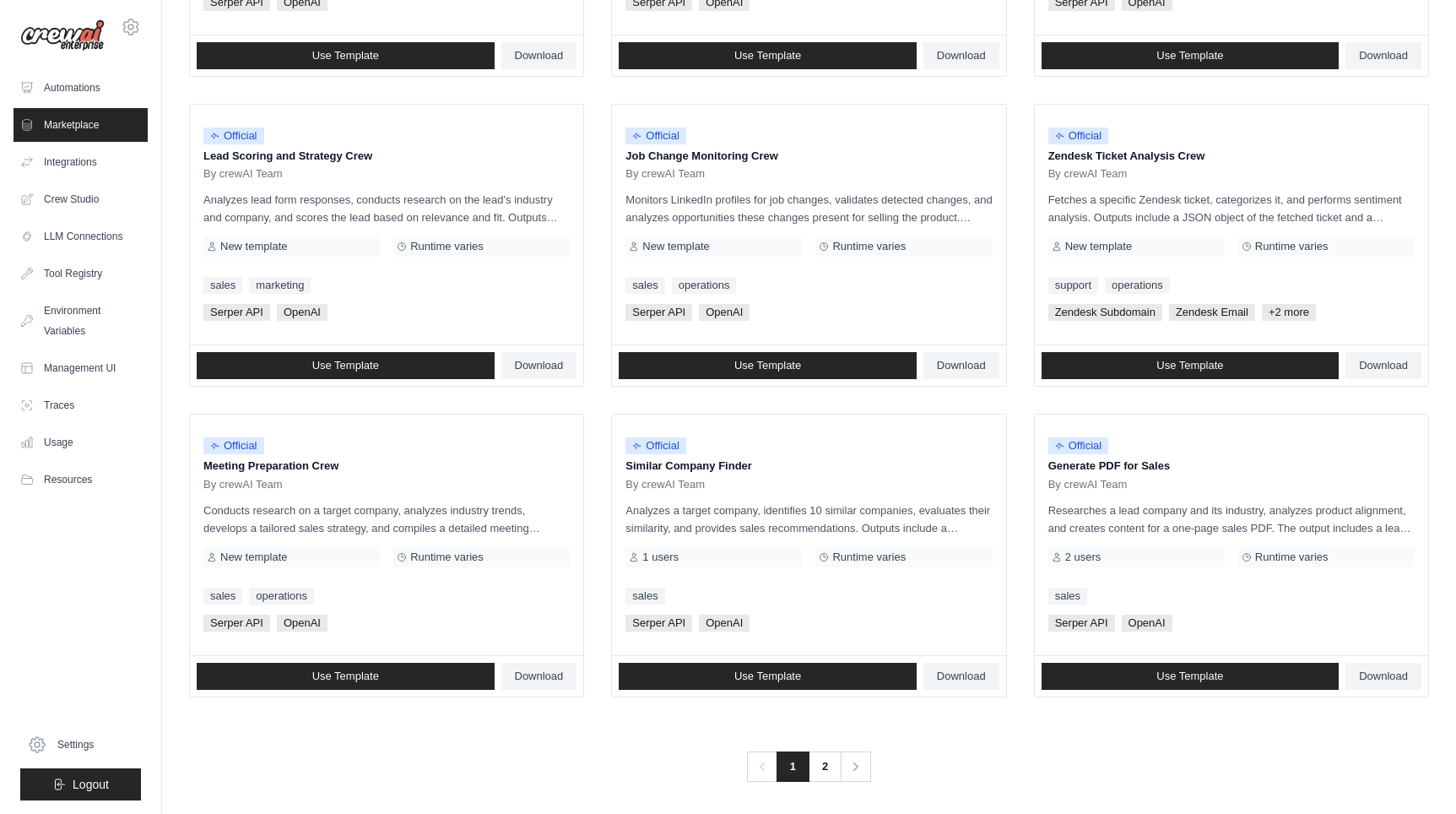 click on "Previous
1
2
Next" at bounding box center (809, 757) 